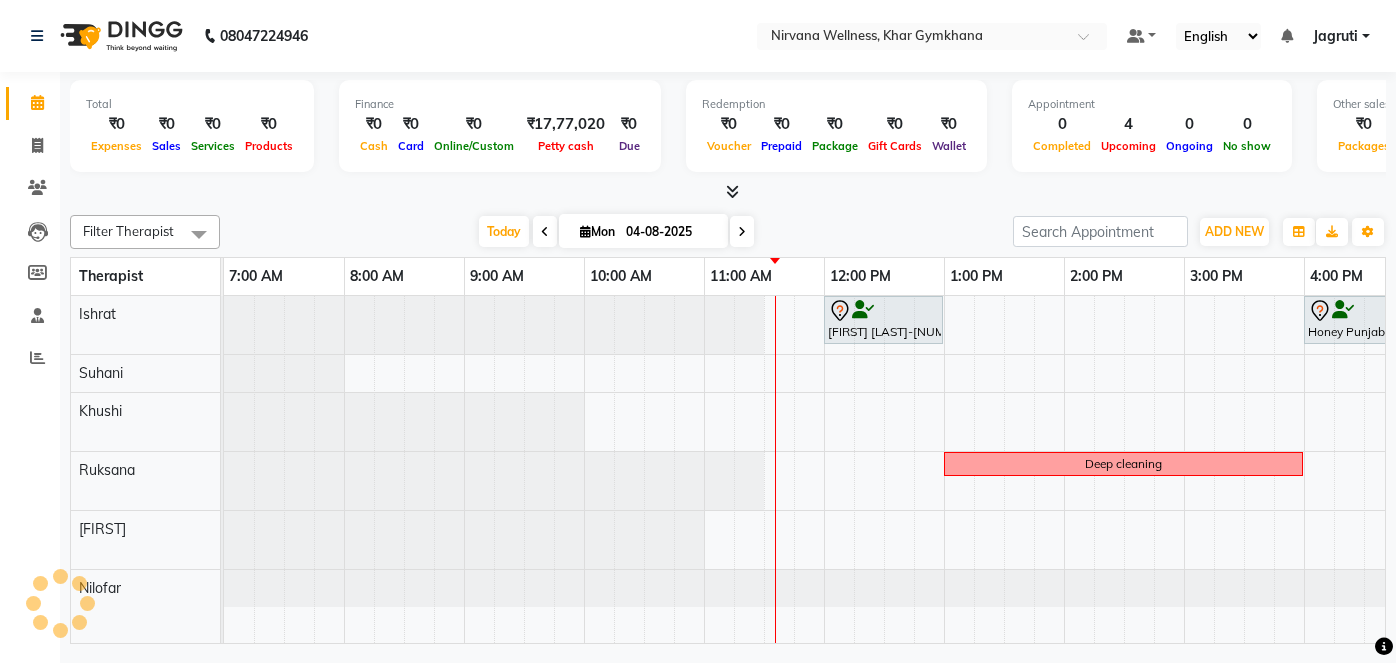 scroll, scrollTop: 0, scrollLeft: 0, axis: both 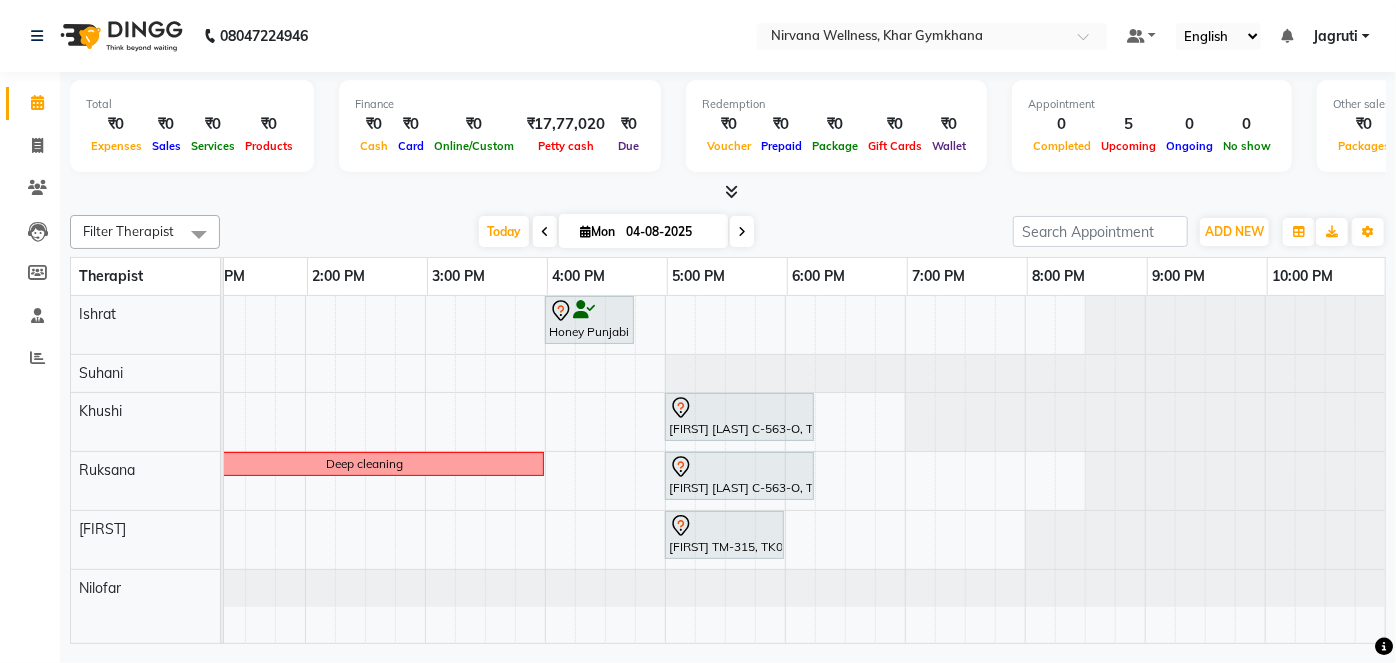 click on "[FIRST] J-449-O, TK04, [TIME] - [TIME], Swedish / Aroma / Deep tissue- 60 min [FIRST] [LAST], TK01, [TIME] - [TIME], Head Neck & Shoulder [FIRST] [LAST] C-563-O, TK02, [TIME] - [TIME], Swedish / Aroma / Deep tissue- 60 min Deep cleaning [FIRST] [LAST] C-563-O, TK02, [TIME] - [TIME], Swedish / Aroma / Deep tissue- 60 min [FIRST] TM-315, TK03, [TIME] - [TIME], Scrubassage" at bounding box center [425, 469] 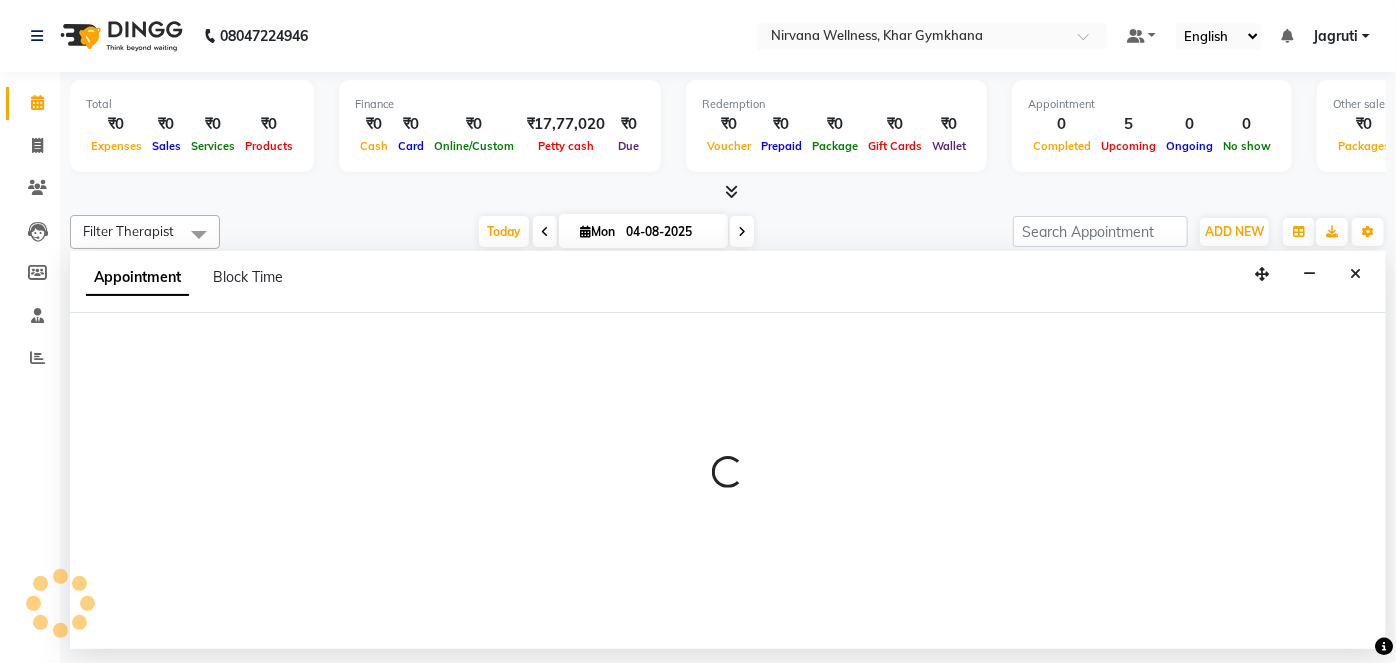 select on "78895" 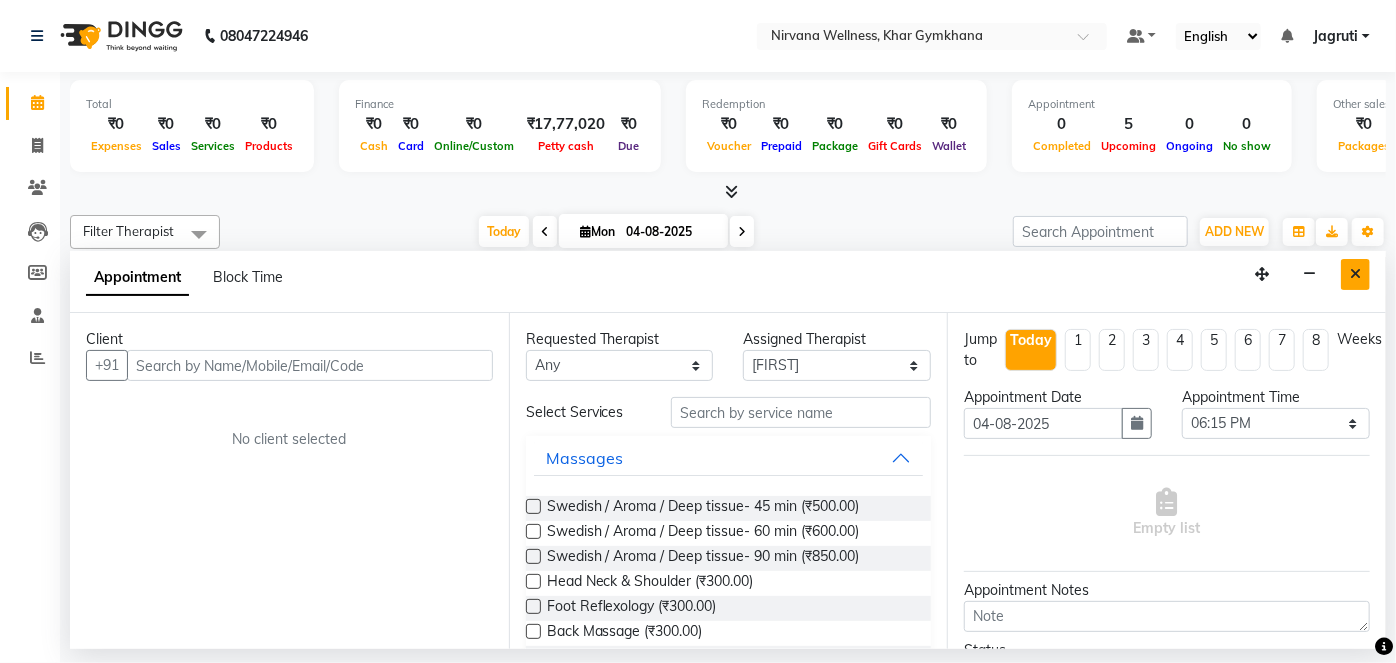 click at bounding box center [1355, 274] 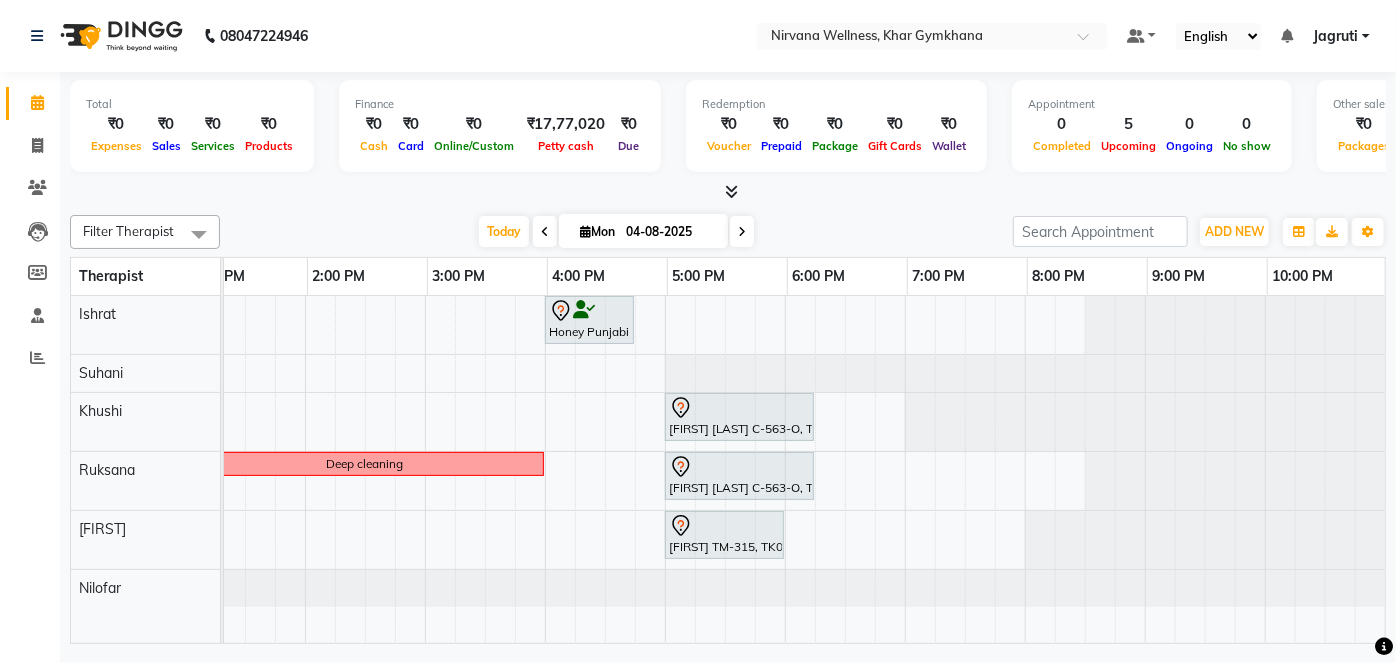 scroll, scrollTop: 0, scrollLeft: 624, axis: horizontal 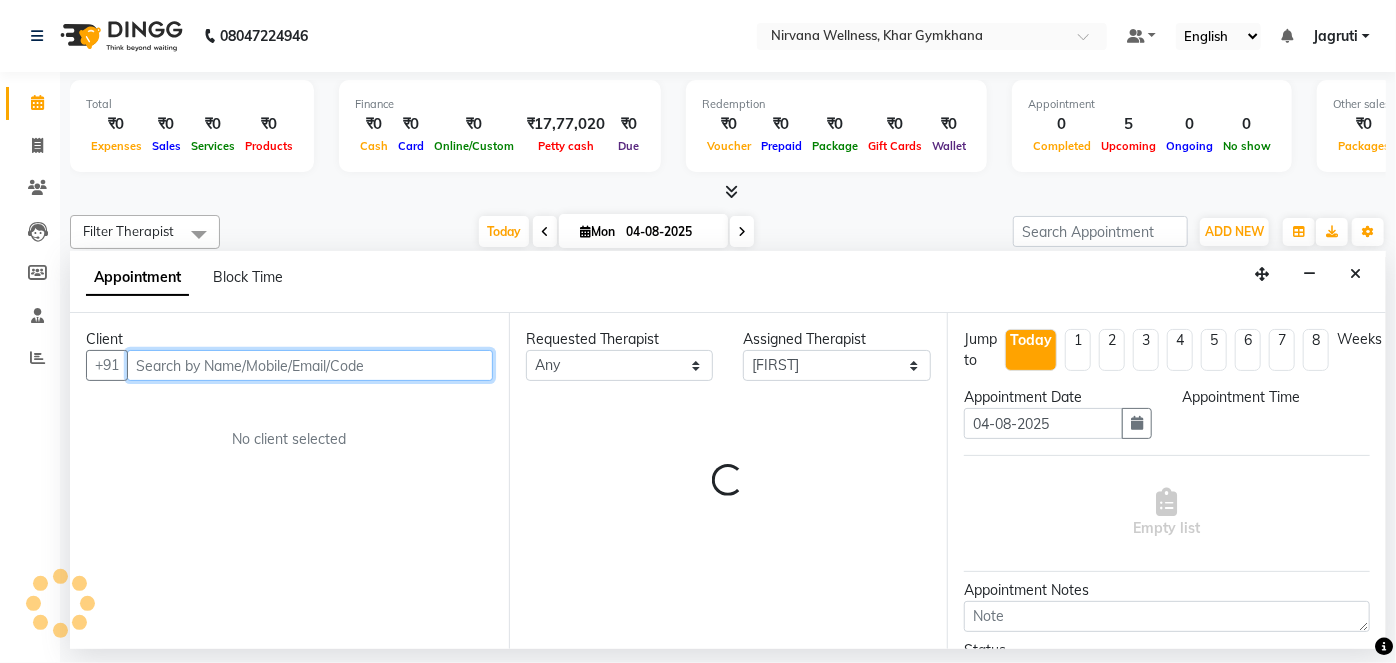 select on "1095" 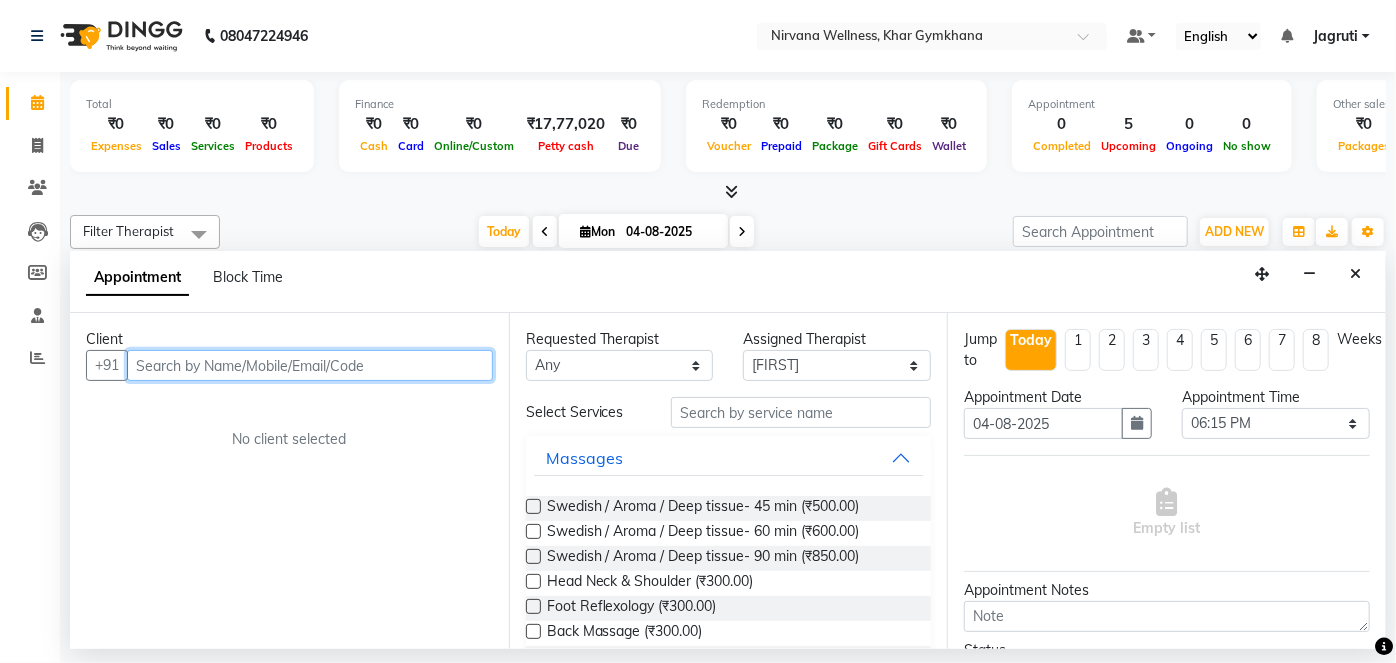 click at bounding box center (310, 365) 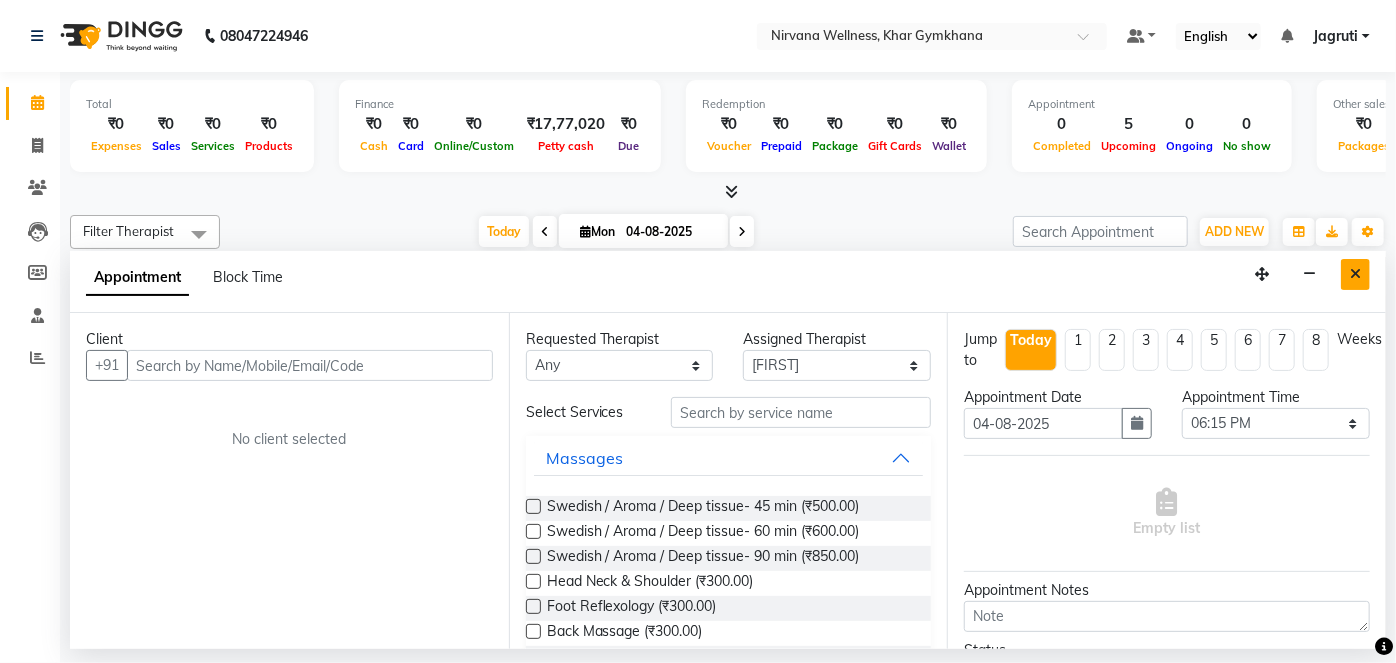 click at bounding box center [1355, 274] 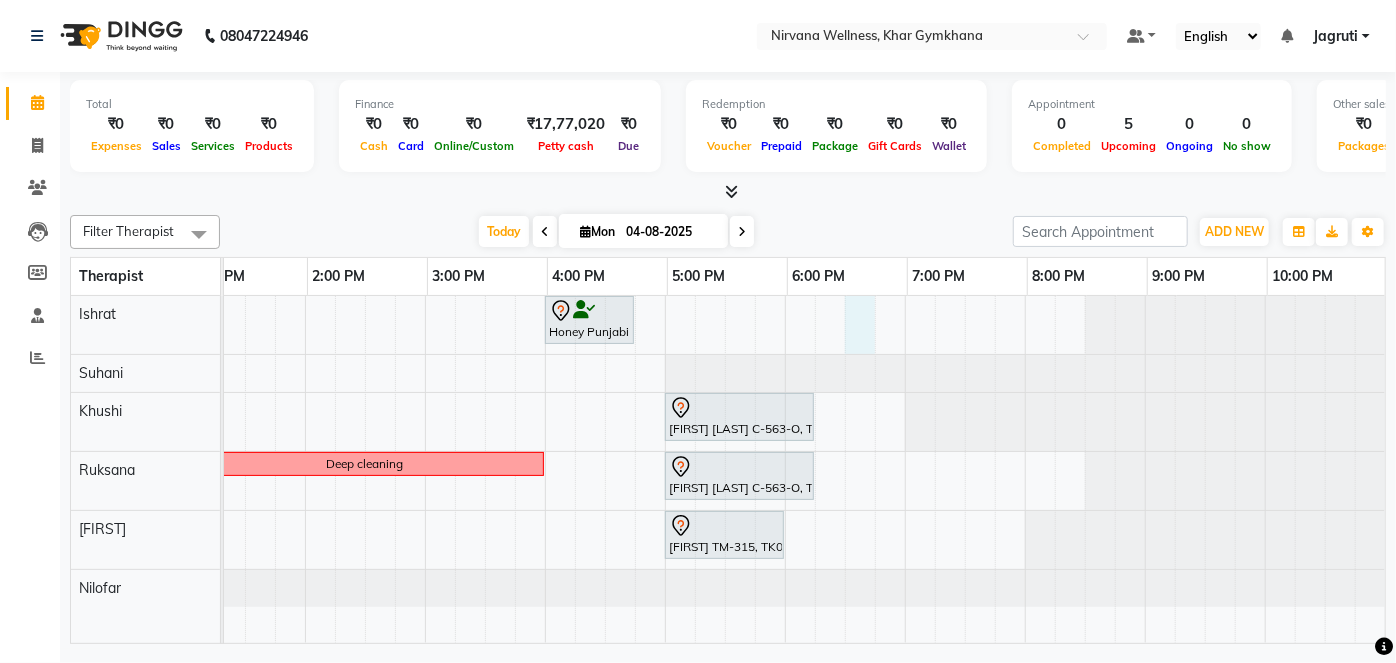 click on "[FIRST] J-449-O, TK04, [TIME] - [TIME], Swedish / Aroma / Deep tissue- 60 min [FIRST] [LAST], TK01, [TIME] - [TIME], Head Neck & Shoulder [FIRST] [LAST] C-563-O, TK02, [TIME] - [TIME], Swedish / Aroma / Deep tissue- 60 min Deep cleaning [FIRST] [LAST] C-563-O, TK02, [TIME] - [TIME], Swedish / Aroma / Deep tissue- 60 min [FIRST] TM-315, TK03, [TIME] - [TIME], Scrubassage" at bounding box center (425, 469) 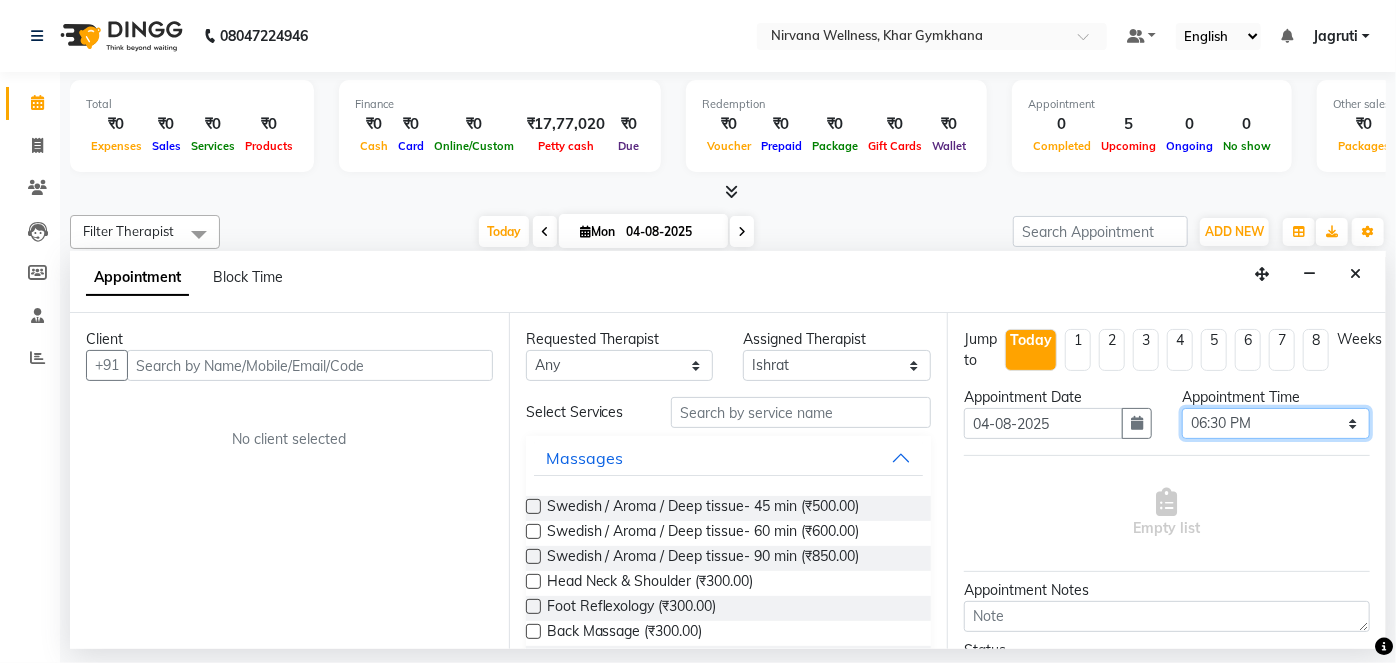 click on "Select 08:00 AM 08:15 AM 08:30 AM 08:45 AM 09:00 AM 09:15 AM 09:30 AM 09:45 AM 10:00 AM 10:15 AM 10:30 AM 10:45 AM 11:00 AM 11:15 AM 11:30 AM 11:45 AM 12:00 PM 12:15 PM 12:30 PM 12:45 PM 01:00 PM 01:15 PM 01:30 PM 01:45 PM 02:00 PM 02:15 PM 02:30 PM 02:45 PM 03:00 PM 03:15 PM 03:30 PM 03:45 PM 04:00 PM 04:15 PM 04:30 PM 04:45 PM 05:00 PM 05:15 PM 05:30 PM 05:45 PM 06:00 PM 06:15 PM 06:30 PM 06:45 PM 07:00 PM 07:15 PM 07:30 PM 07:45 PM 08:00 PM 08:15 PM 08:30 PM 08:45 PM 09:00 PM 09:15 PM 09:30 PM 09:45 PM 10:00 PM" at bounding box center (1276, 423) 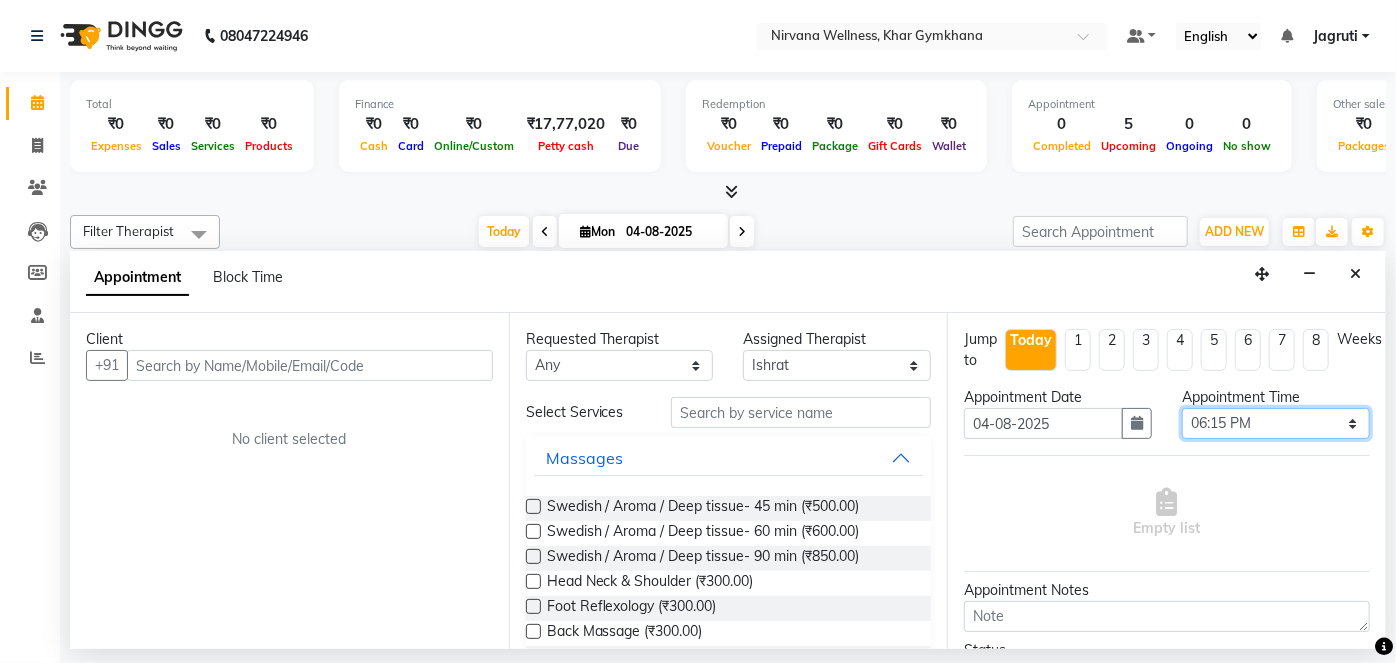 click on "Select 08:00 AM 08:15 AM 08:30 AM 08:45 AM 09:00 AM 09:15 AM 09:30 AM 09:45 AM 10:00 AM 10:15 AM 10:30 AM 10:45 AM 11:00 AM 11:15 AM 11:30 AM 11:45 AM 12:00 PM 12:15 PM 12:30 PM 12:45 PM 01:00 PM 01:15 PM 01:30 PM 01:45 PM 02:00 PM 02:15 PM 02:30 PM 02:45 PM 03:00 PM 03:15 PM 03:30 PM 03:45 PM 04:00 PM 04:15 PM 04:30 PM 04:45 PM 05:00 PM 05:15 PM 05:30 PM 05:45 PM 06:00 PM 06:15 PM 06:30 PM 06:45 PM 07:00 PM 07:15 PM 07:30 PM 07:45 PM 08:00 PM 08:15 PM 08:30 PM 08:45 PM 09:00 PM 09:15 PM 09:30 PM 09:45 PM 10:00 PM" at bounding box center [1276, 423] 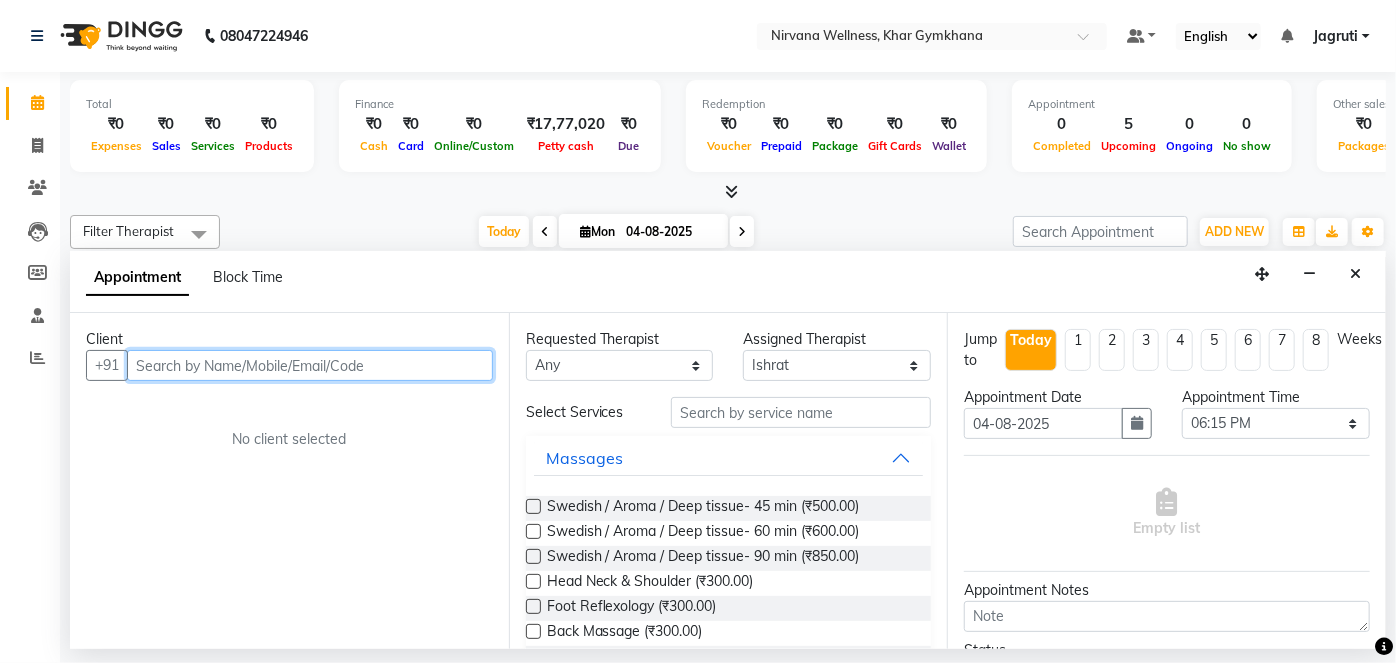 click at bounding box center [310, 365] 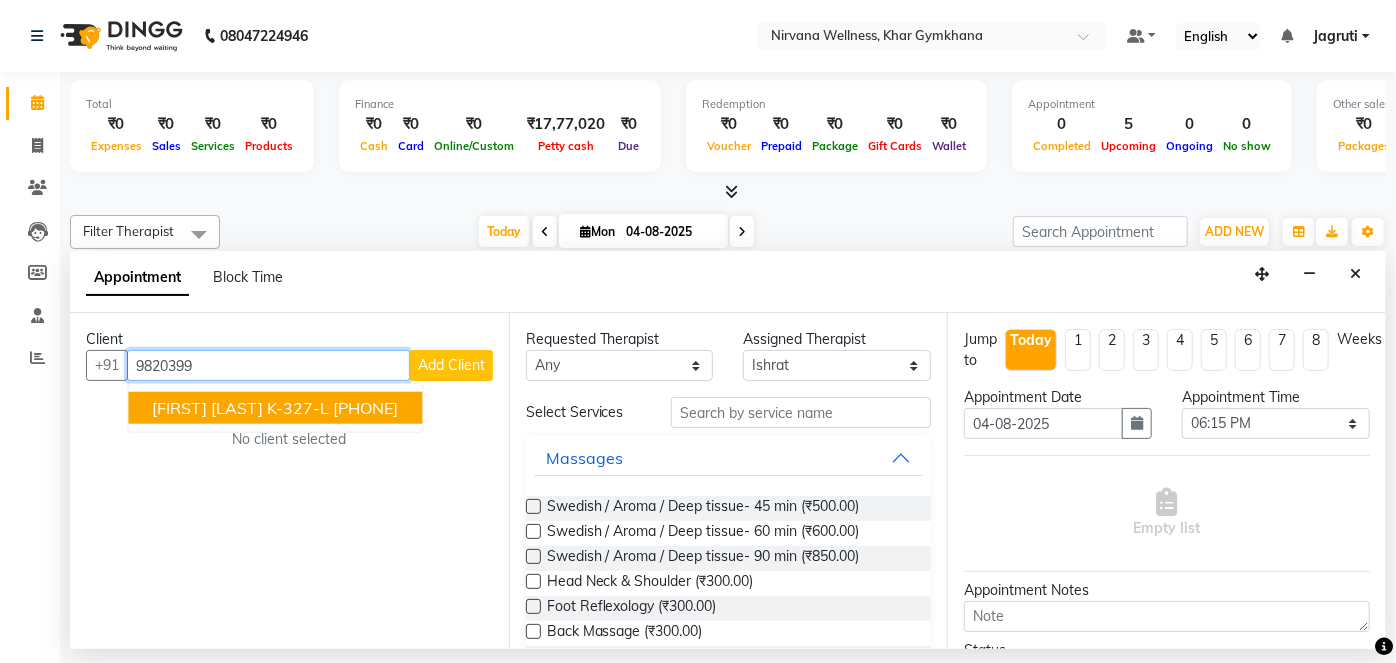 drag, startPoint x: 480, startPoint y: 397, endPoint x: 467, endPoint y: 403, distance: 14.3178215 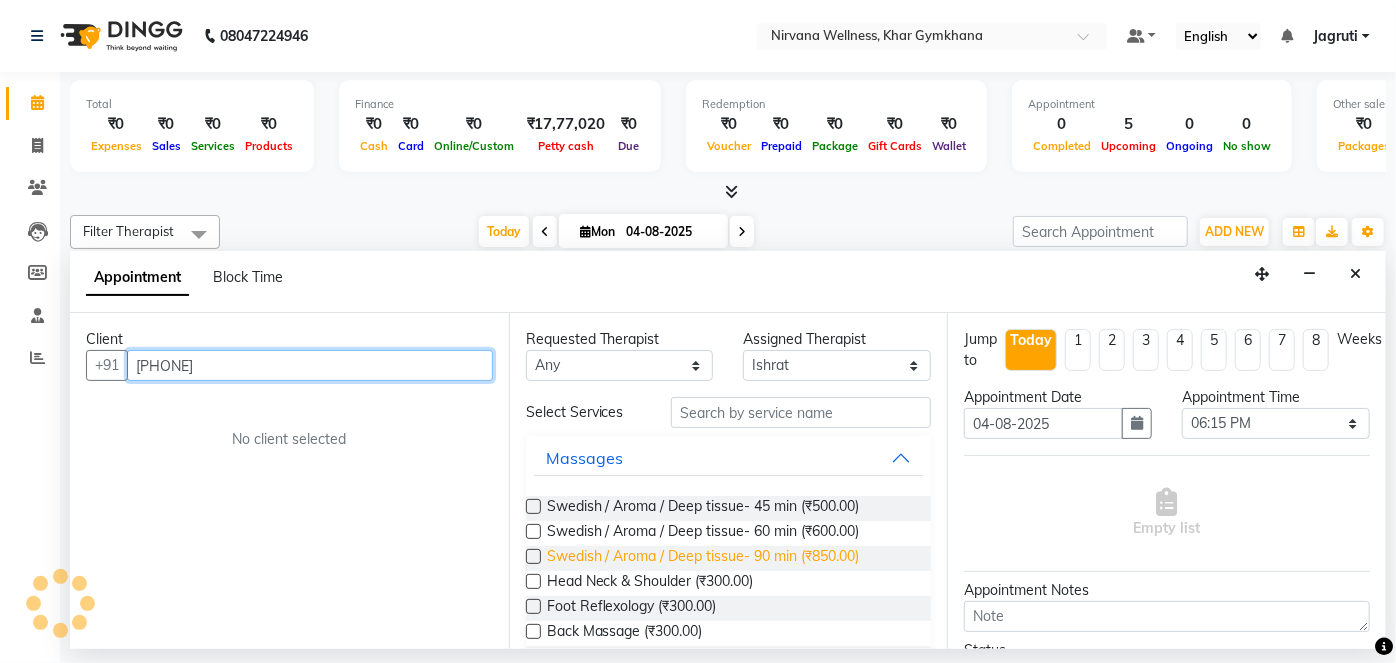 type on "[PHONE]" 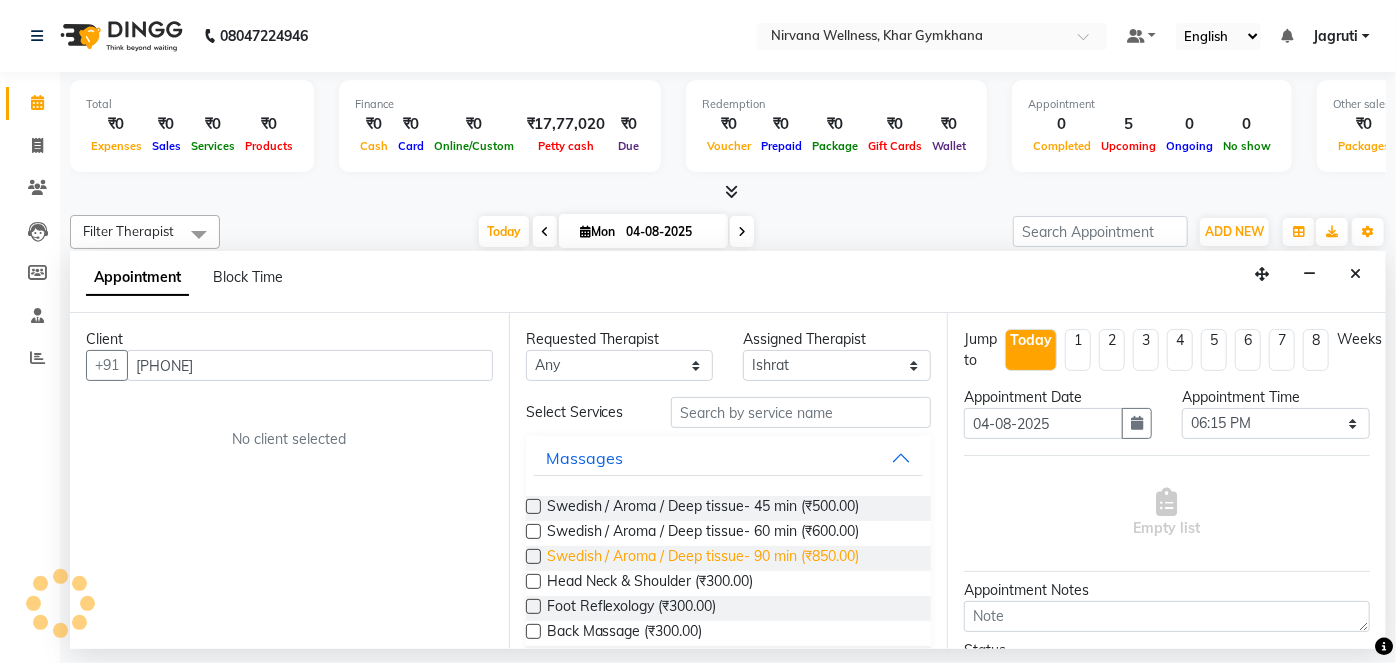 click on "Swedish / Aroma / Deep tissue- 90 min (₹850.00)" at bounding box center [703, 558] 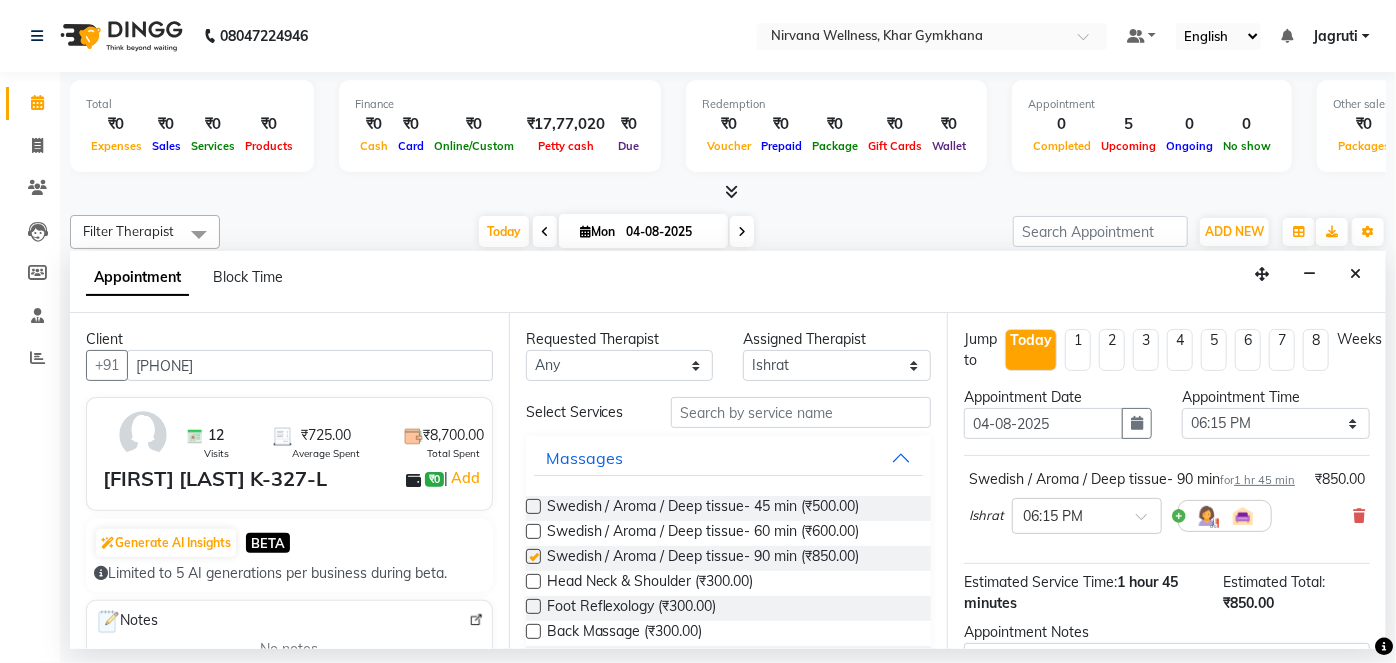 checkbox on "false" 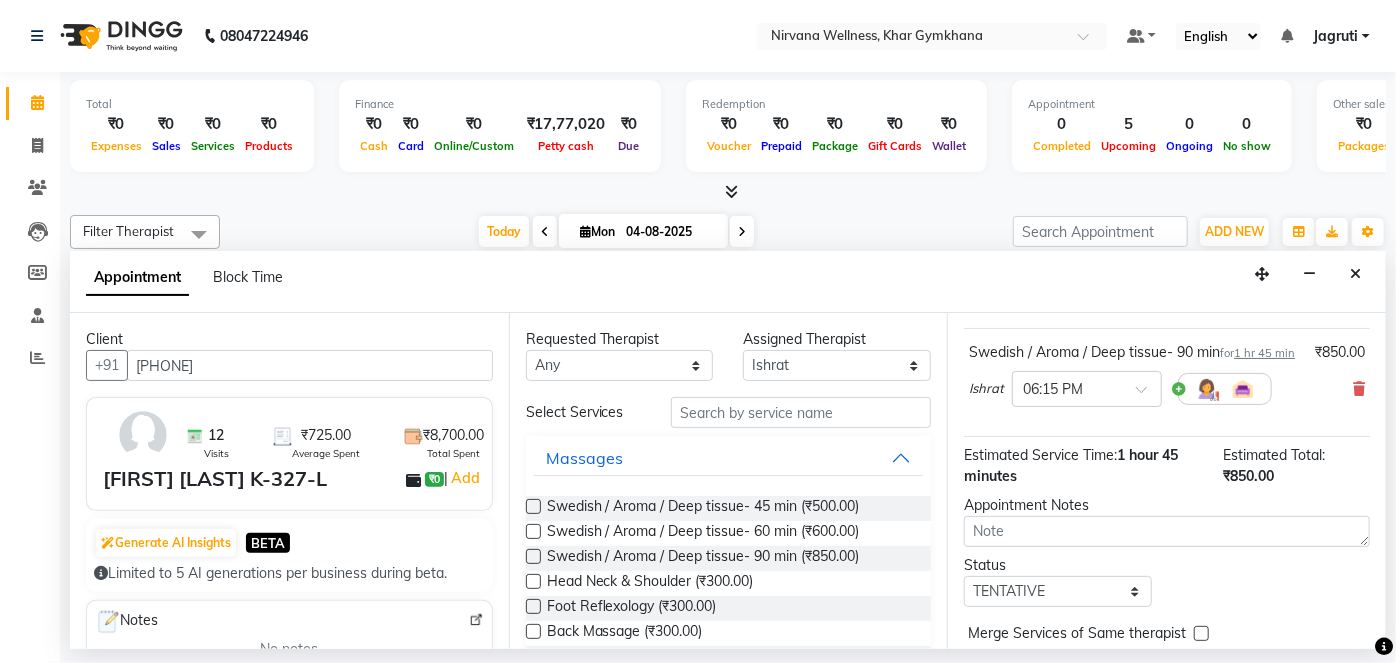scroll, scrollTop: 0, scrollLeft: 0, axis: both 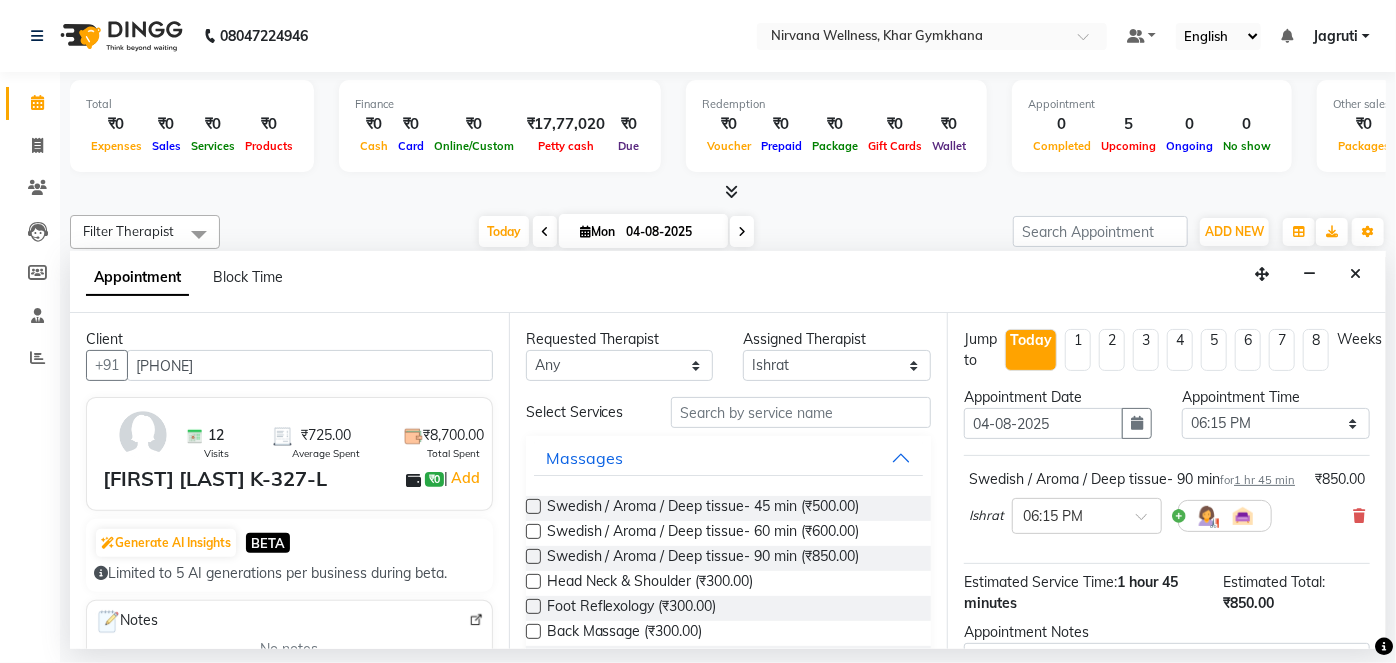 click on "[FIRST] × [TIME]" at bounding box center (1167, 516) 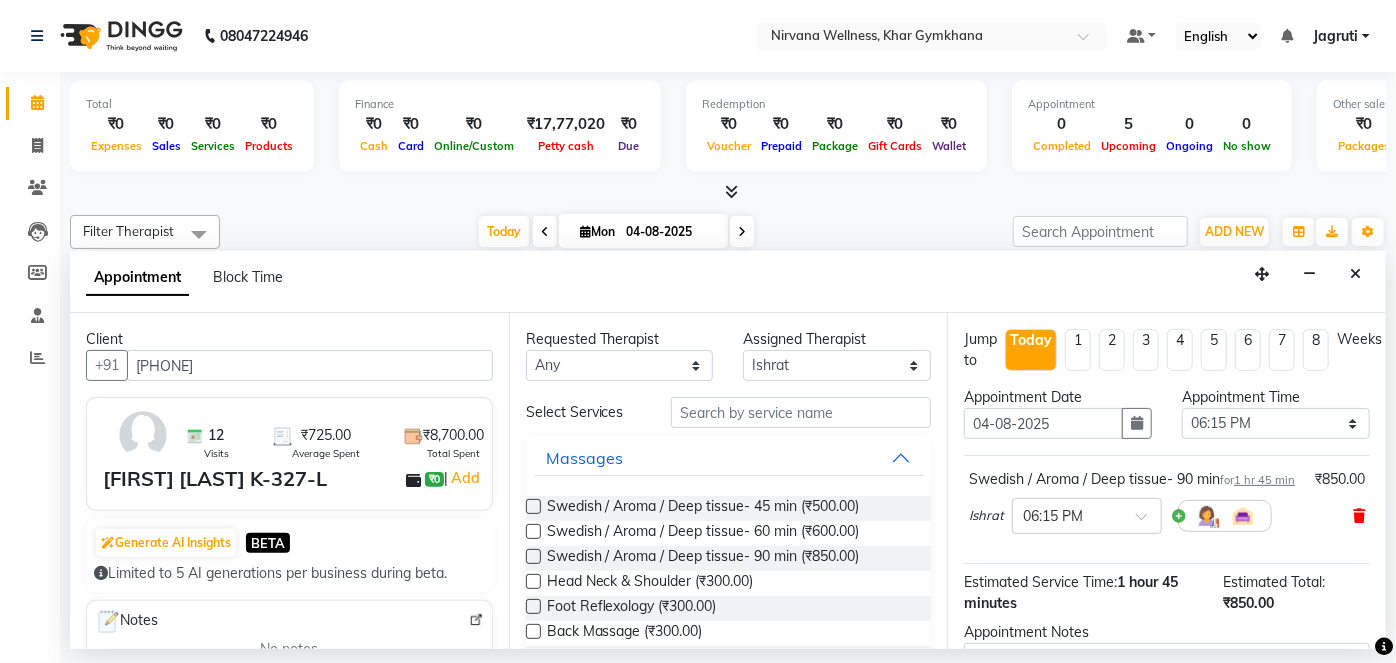 click at bounding box center [1359, 516] 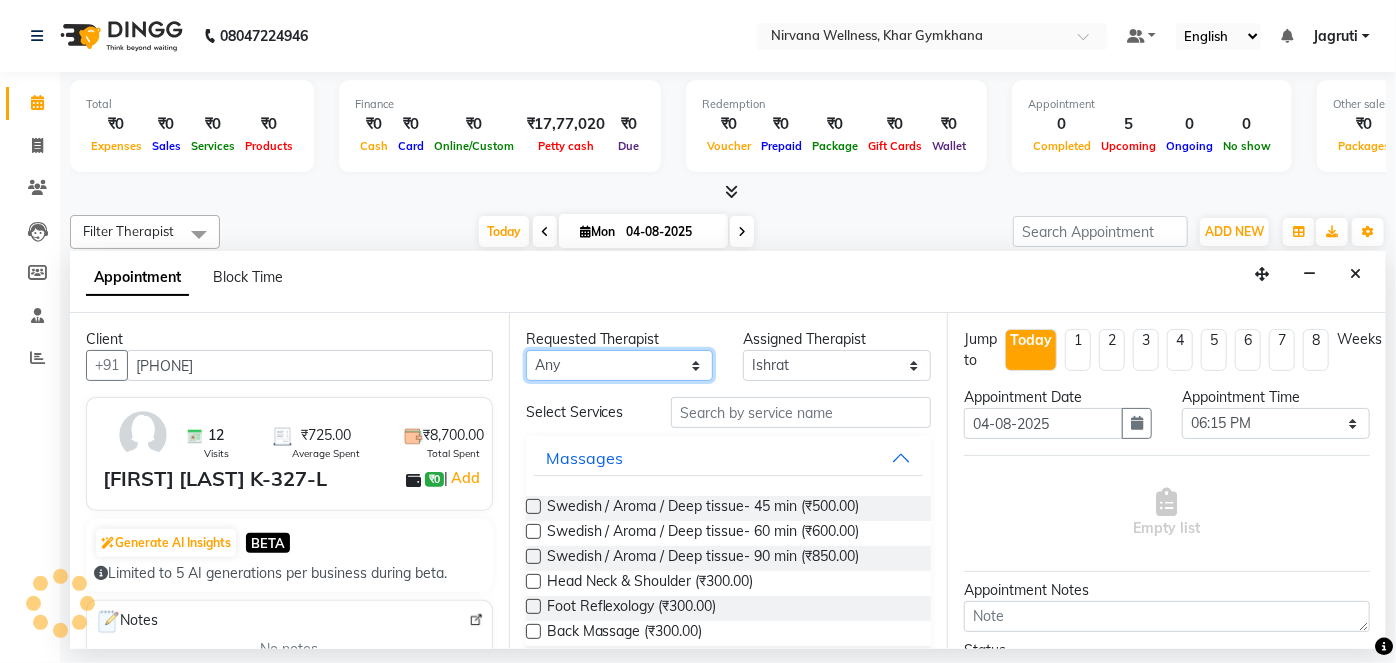 click on "Any Ishrat Jyoti Khushi Nilofar Ruksana  Suhani" at bounding box center [620, 365] 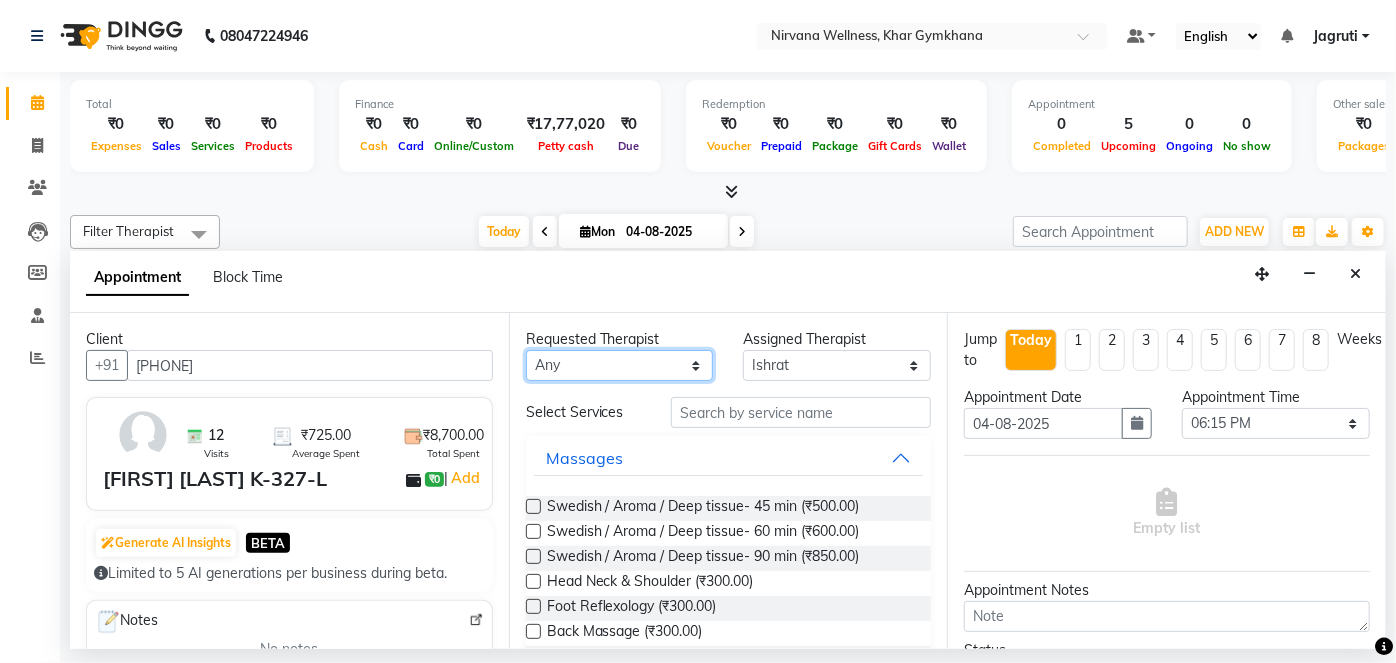 select on "67021" 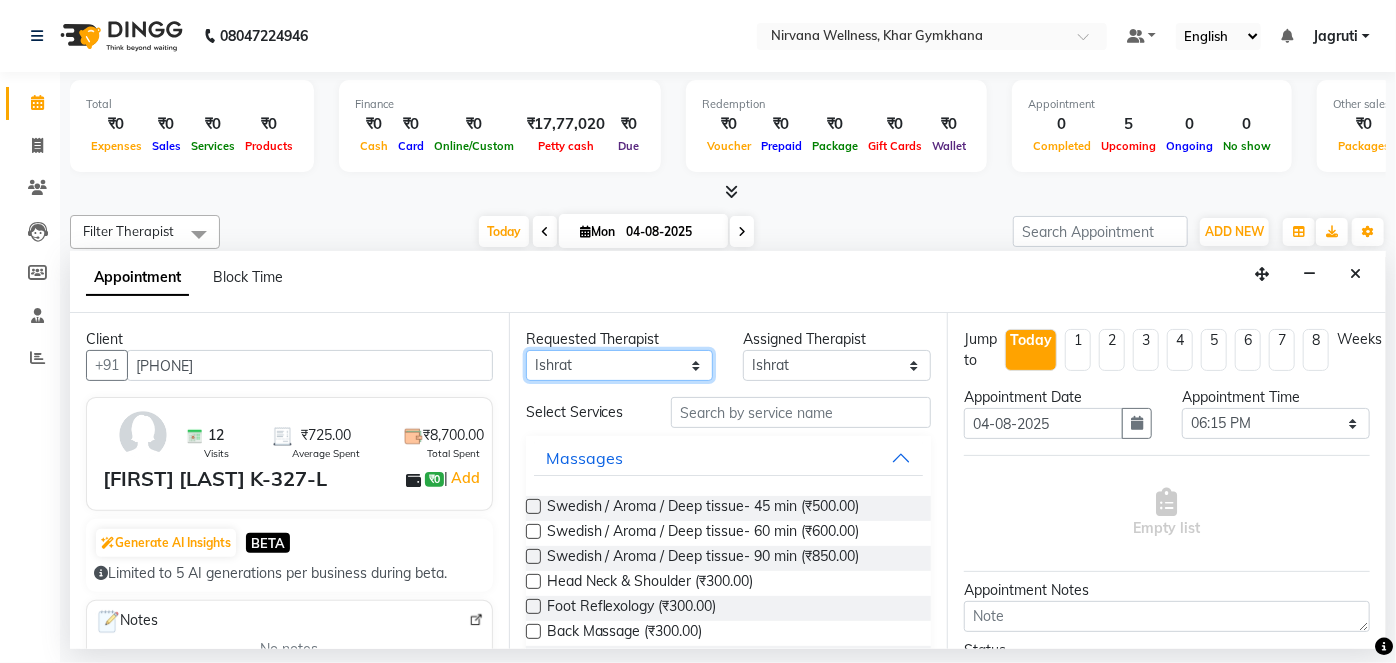 click on "Any Ishrat Jyoti Khushi Nilofar Ruksana  Suhani" at bounding box center (620, 365) 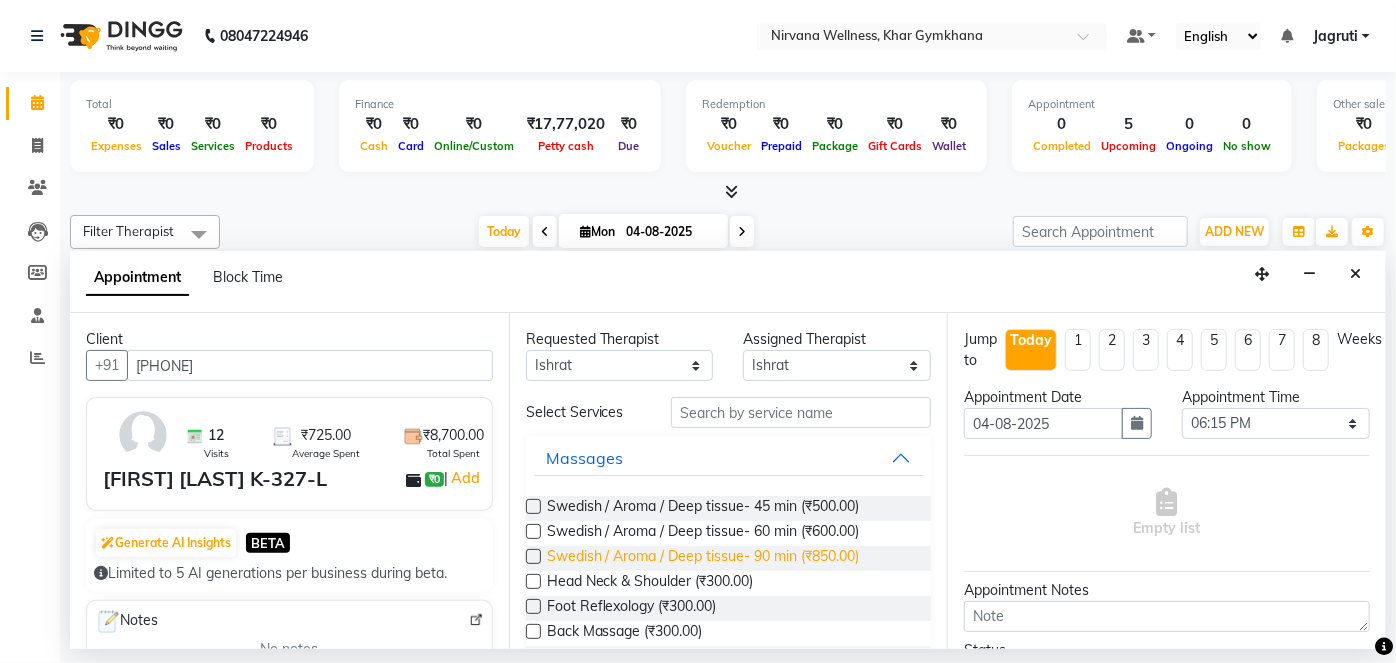 click on "Swedish / Aroma / Deep tissue- 90 min (₹850.00)" at bounding box center (703, 558) 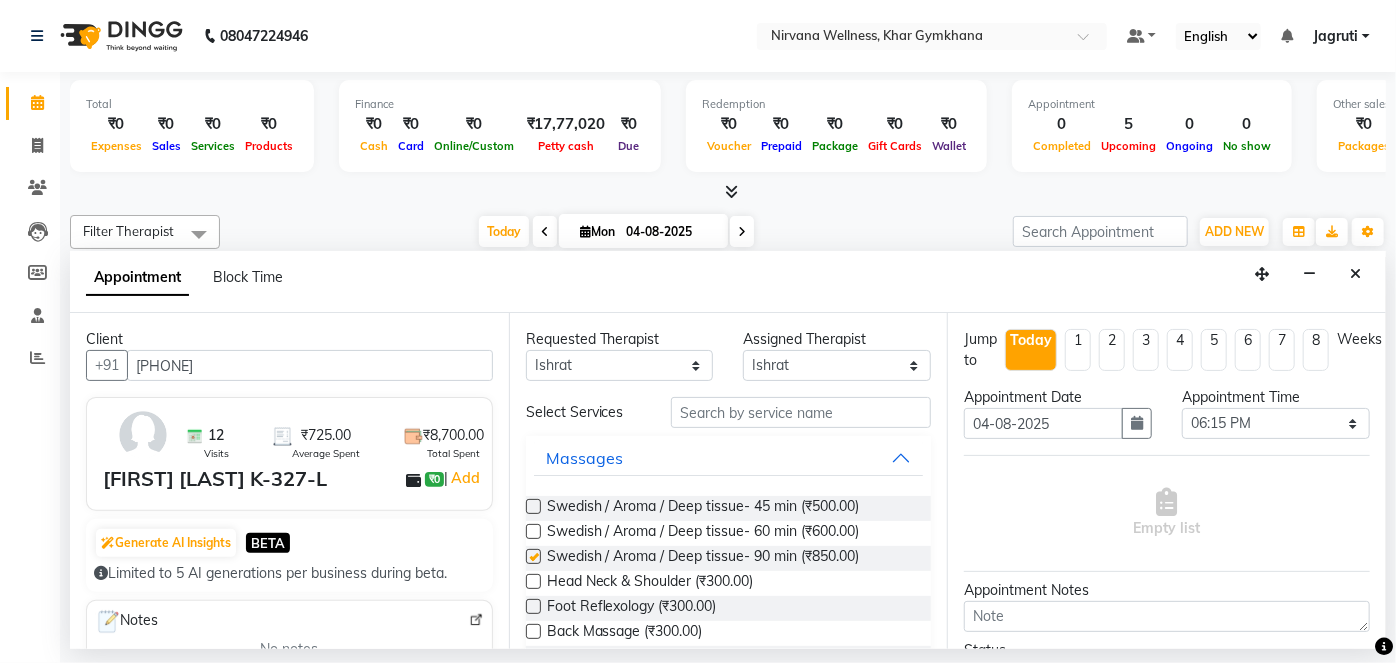 checkbox on "false" 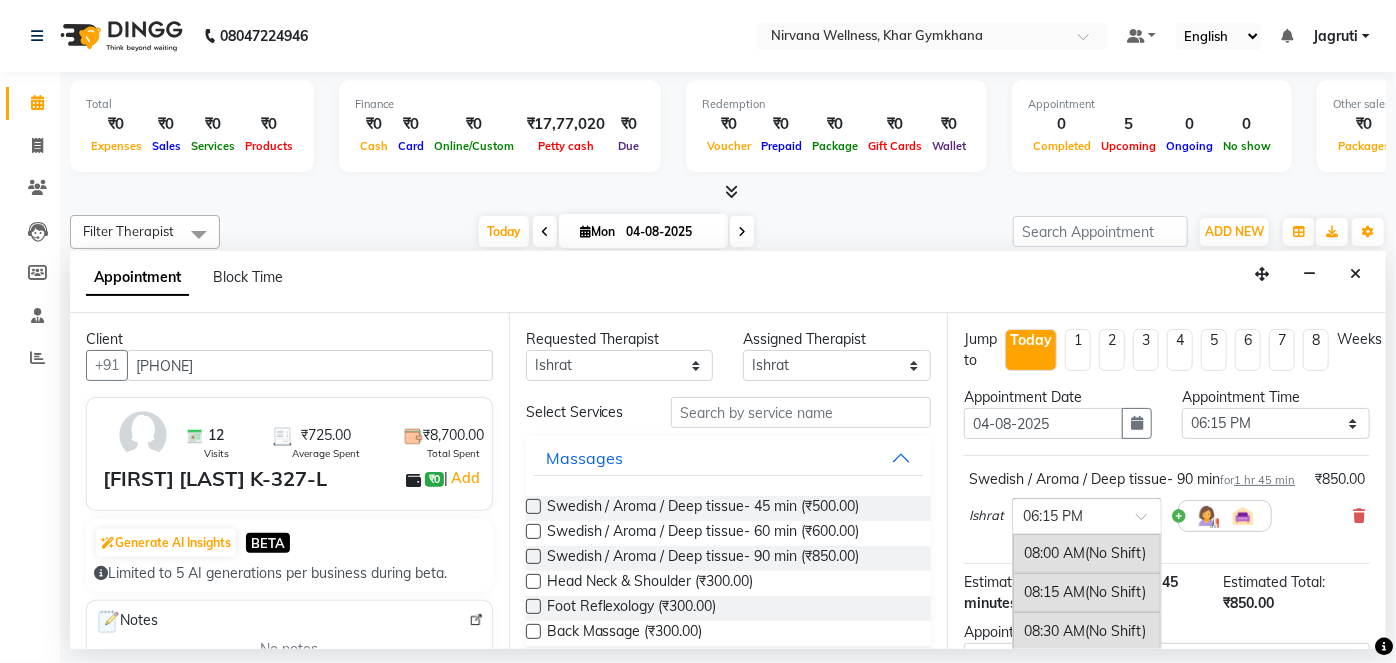 click at bounding box center [1067, 514] 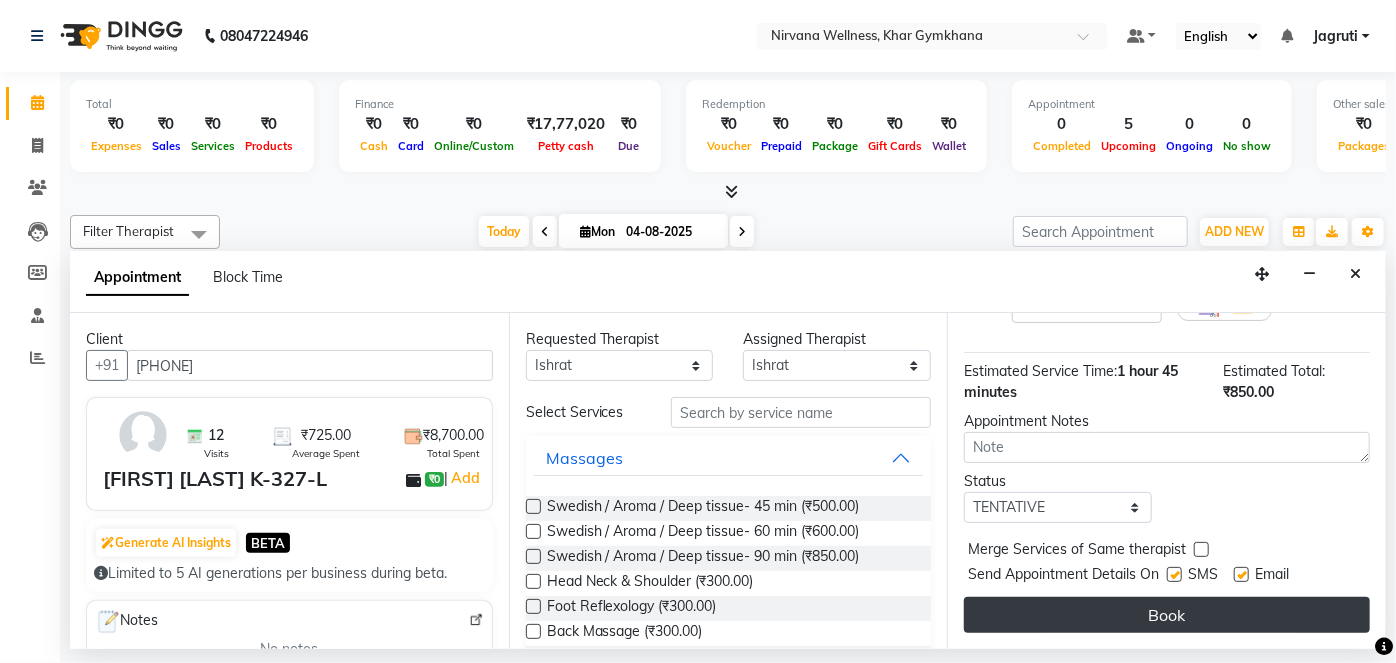 scroll, scrollTop: 231, scrollLeft: 0, axis: vertical 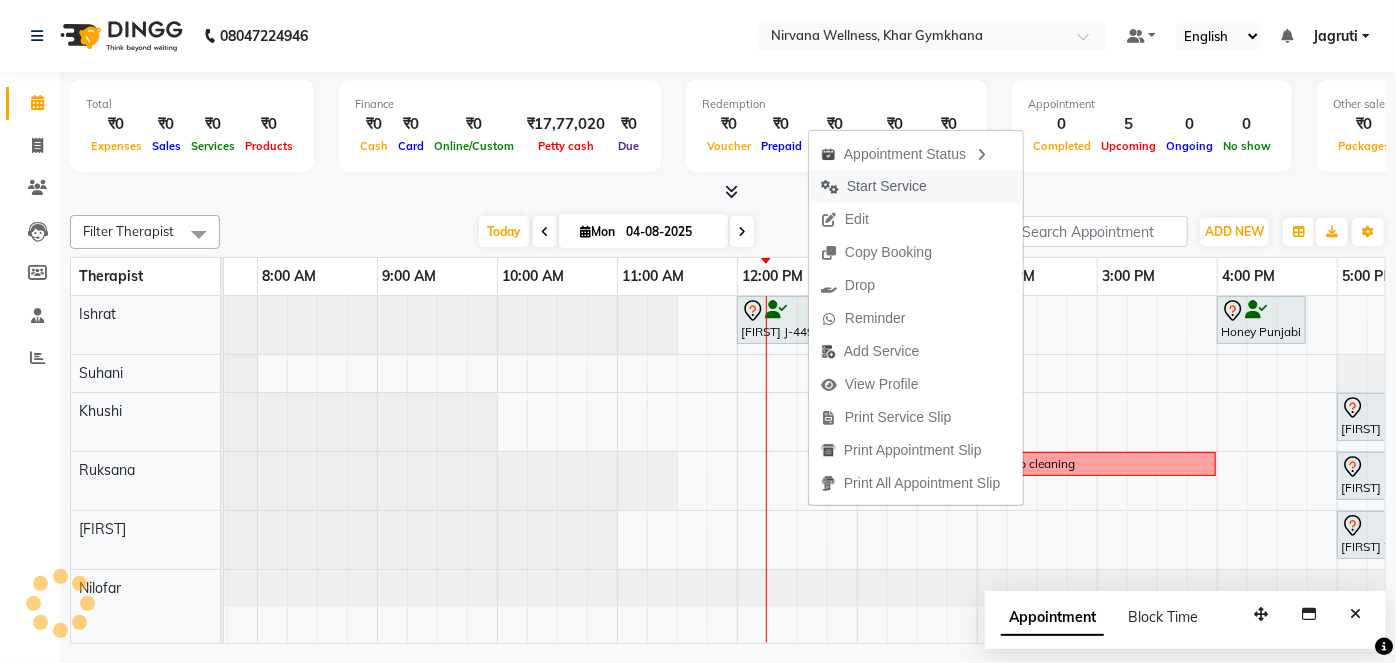 click on "Start Service" at bounding box center (887, 186) 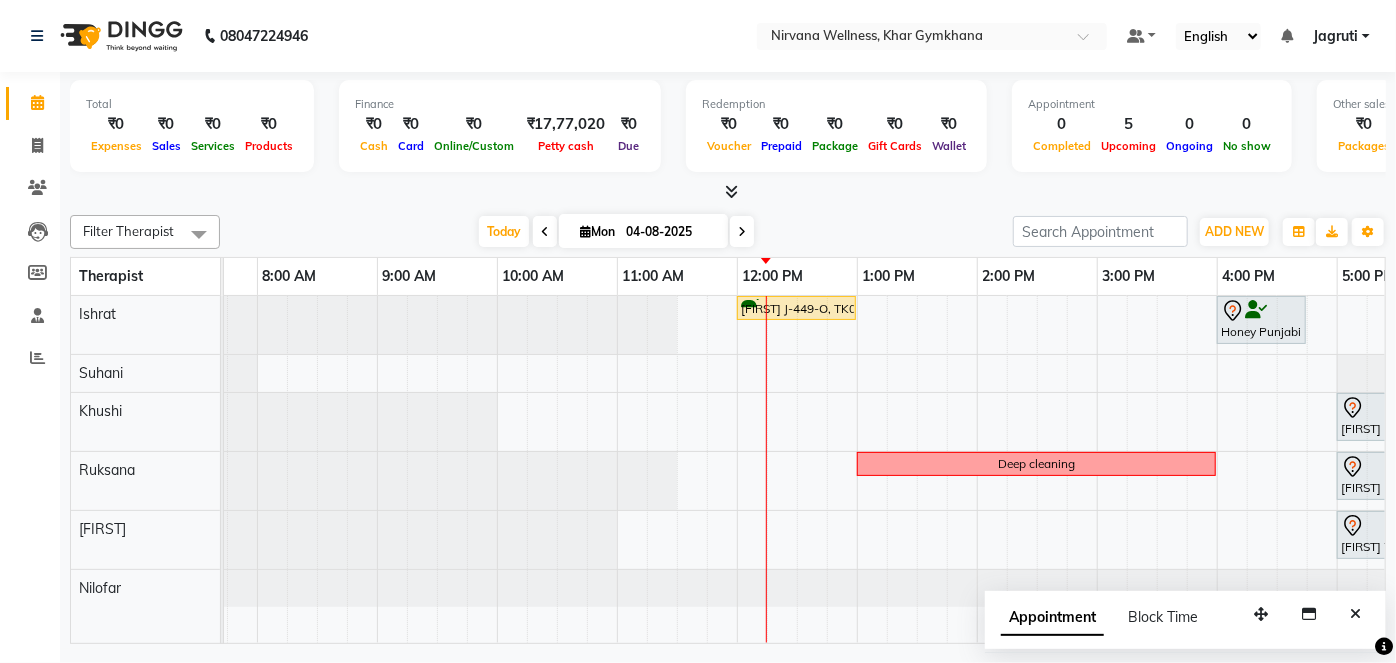 scroll, scrollTop: 0, scrollLeft: 401, axis: horizontal 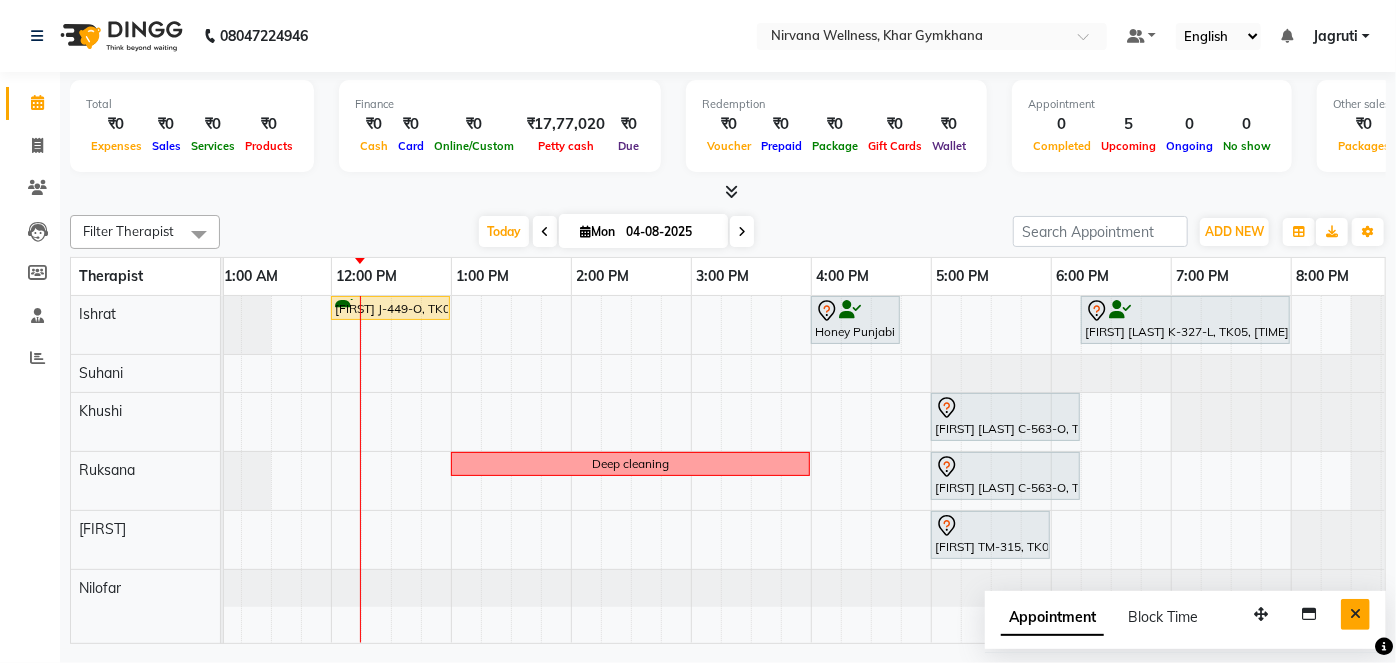 click at bounding box center (1355, 614) 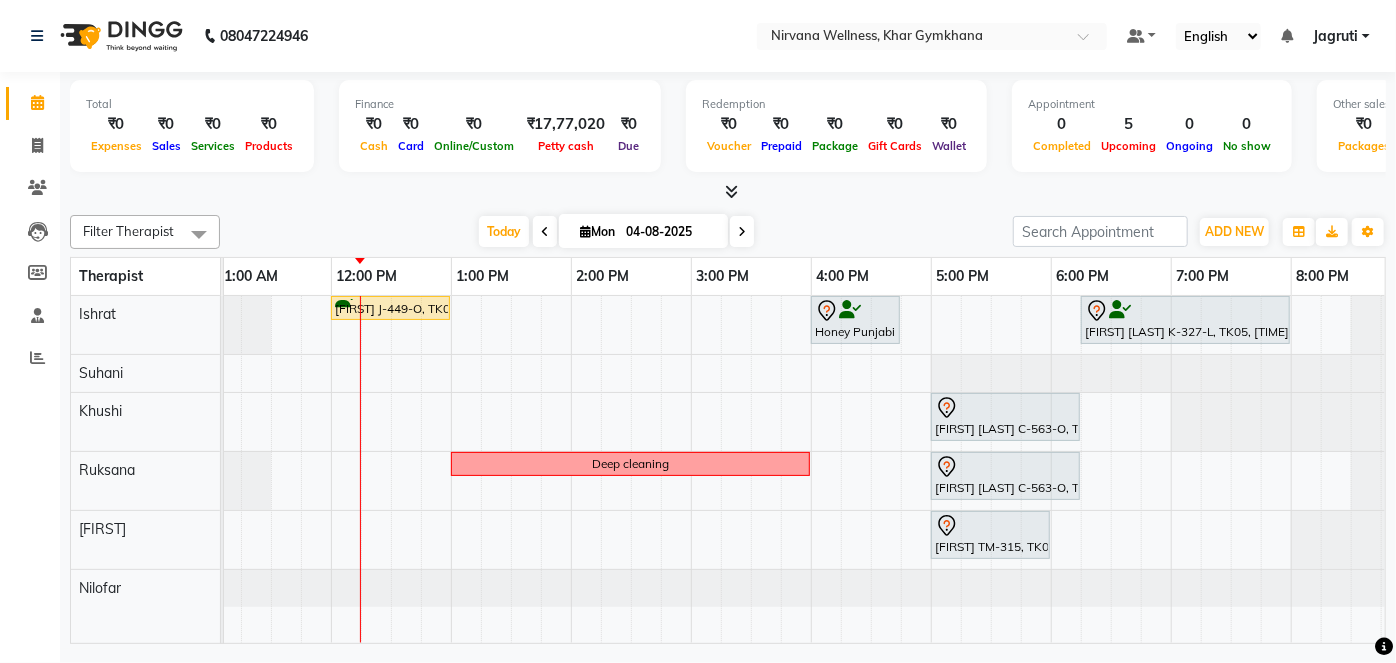 scroll, scrollTop: 0, scrollLeft: 536, axis: horizontal 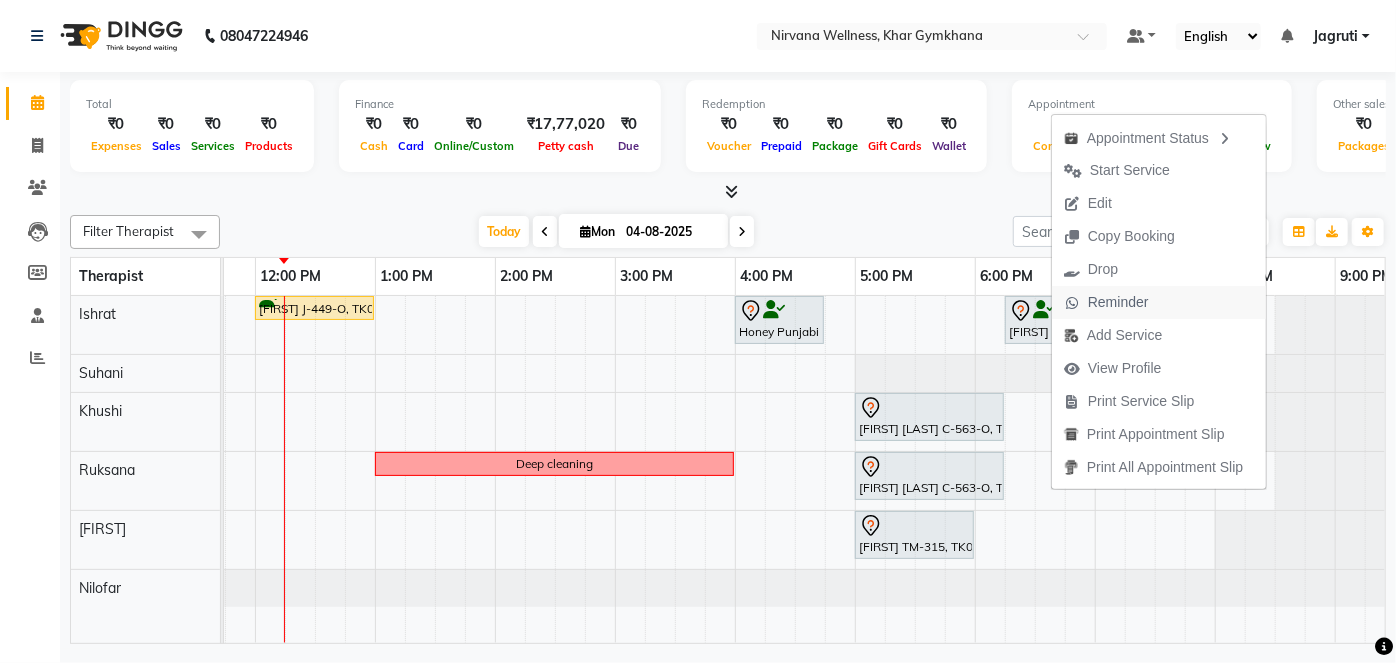 click on "Reminder" at bounding box center (1118, 302) 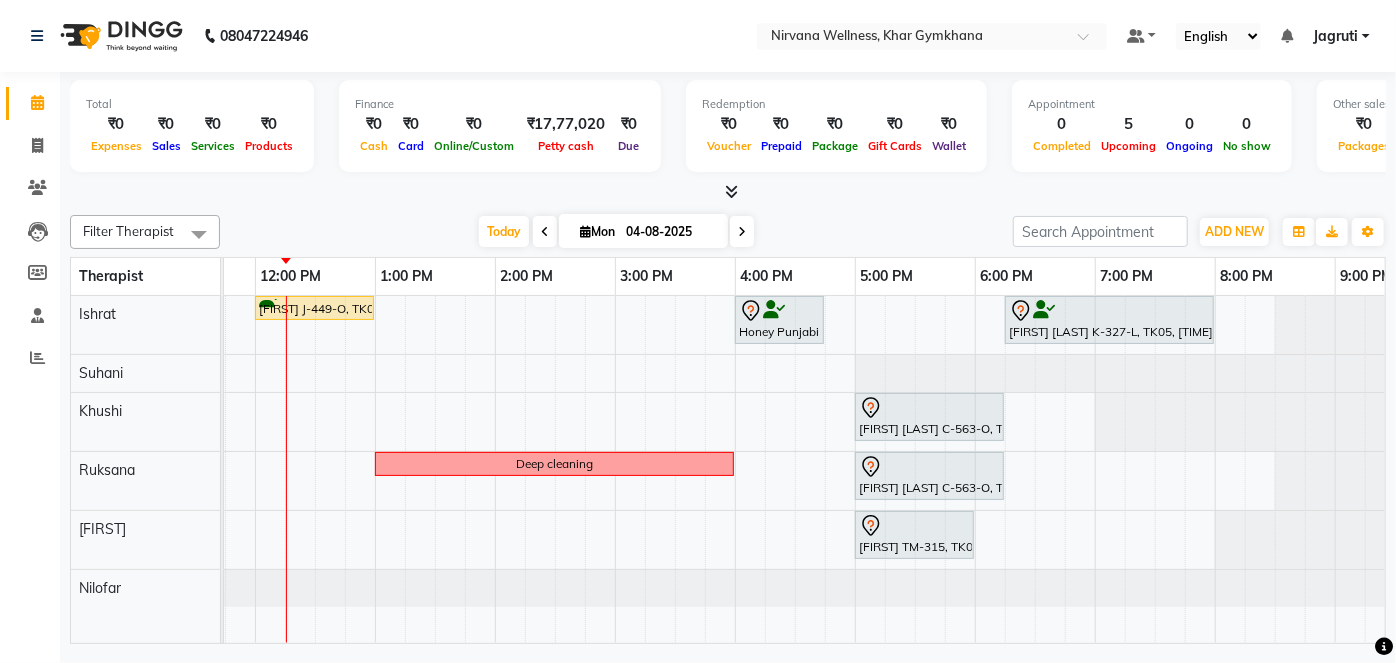 scroll, scrollTop: 0, scrollLeft: 501, axis: horizontal 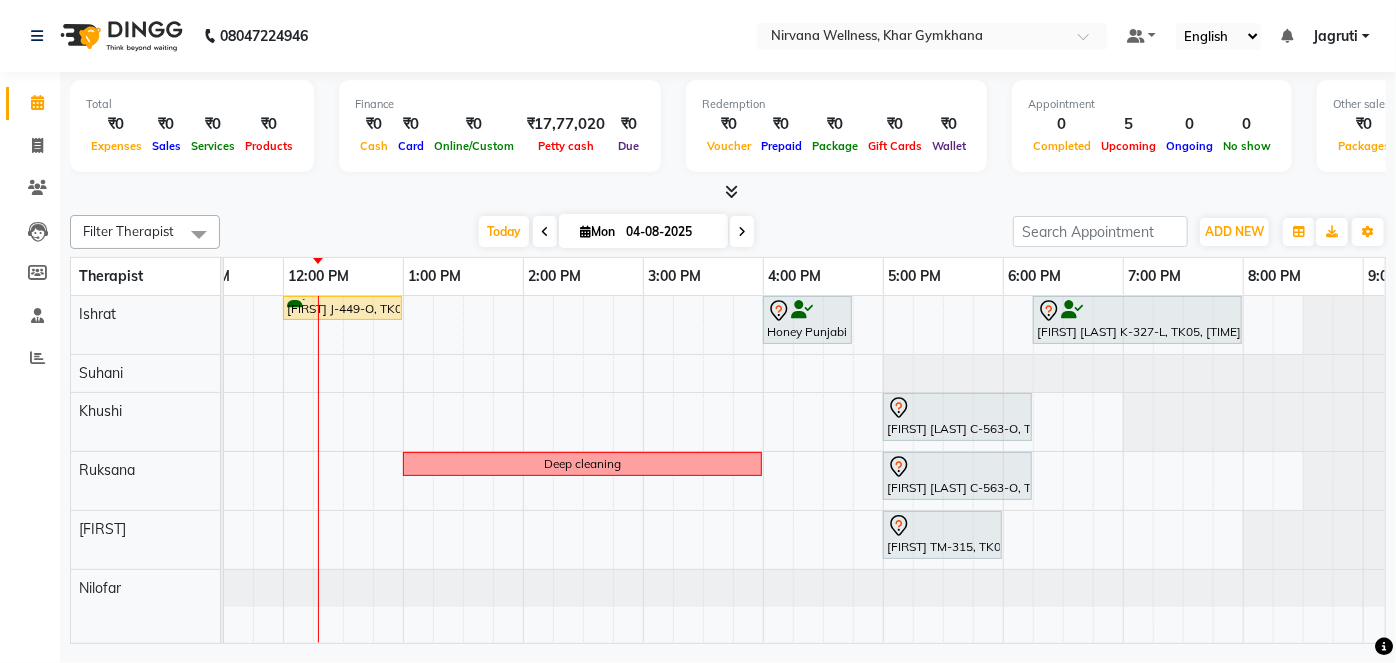 click on "04-08-2025" at bounding box center (670, 232) 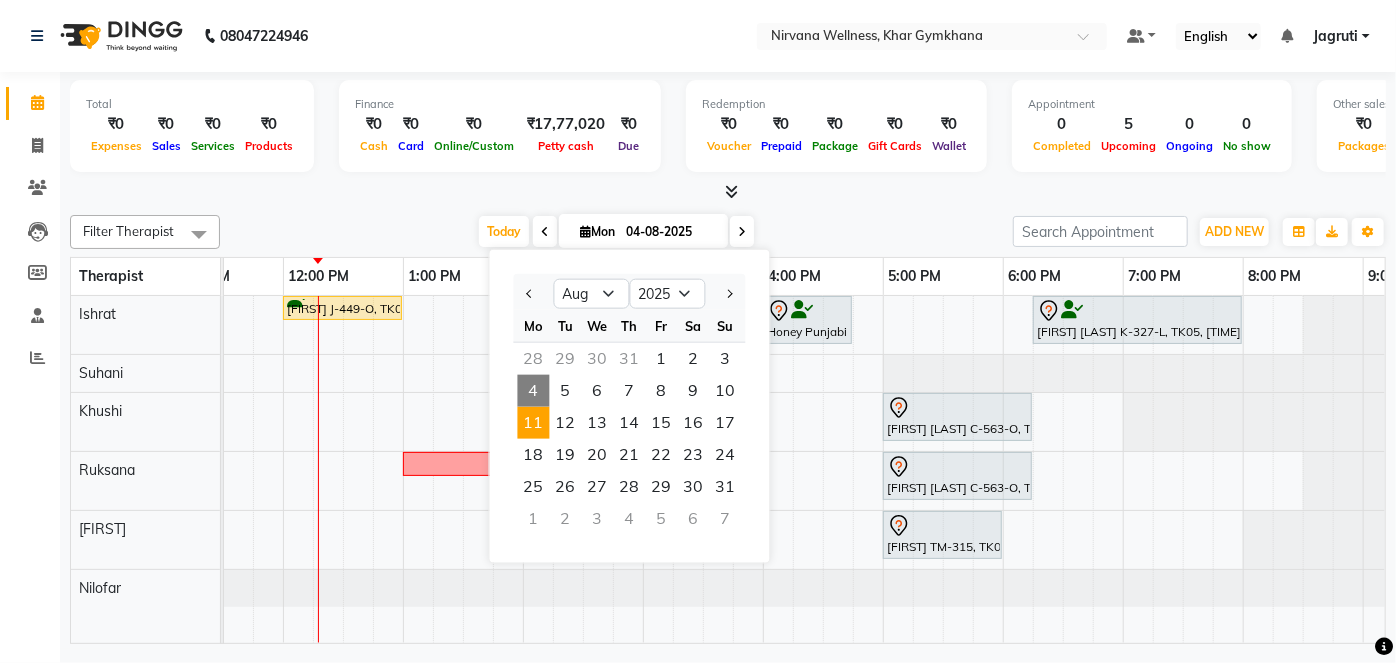 click on "11" at bounding box center (534, 423) 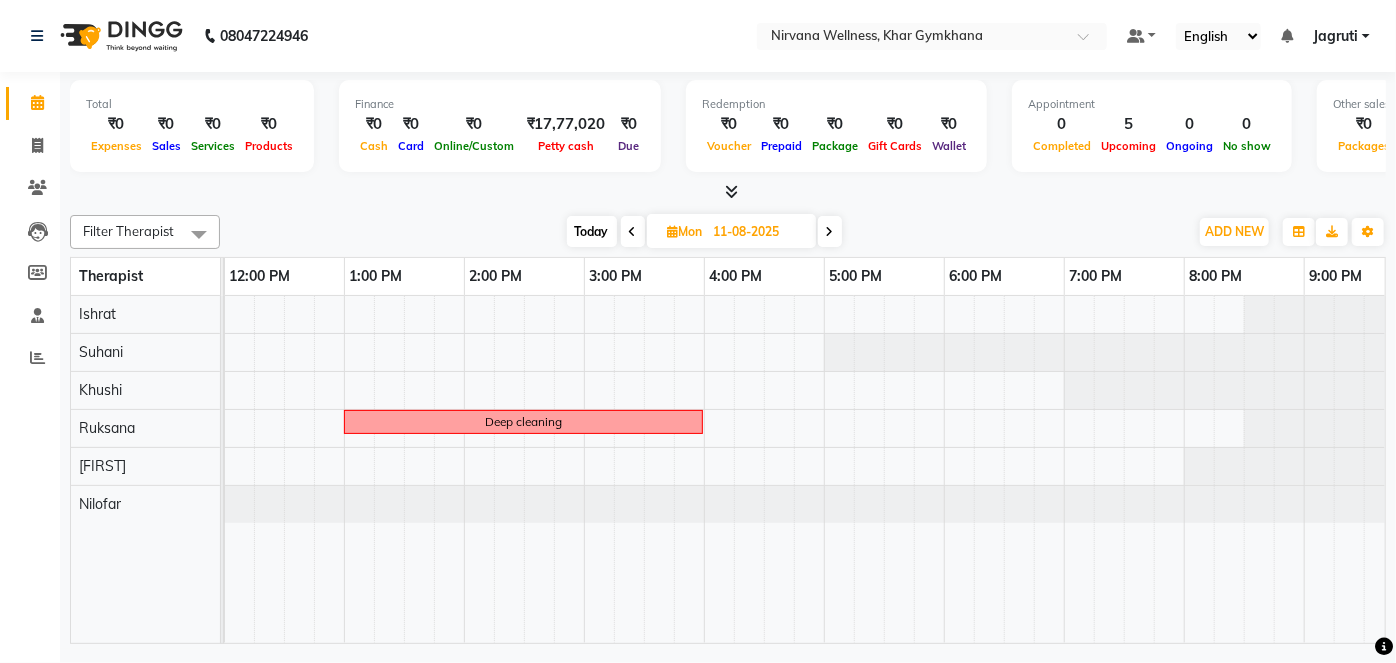 click on "Mon [DATE]" at bounding box center [731, 231] 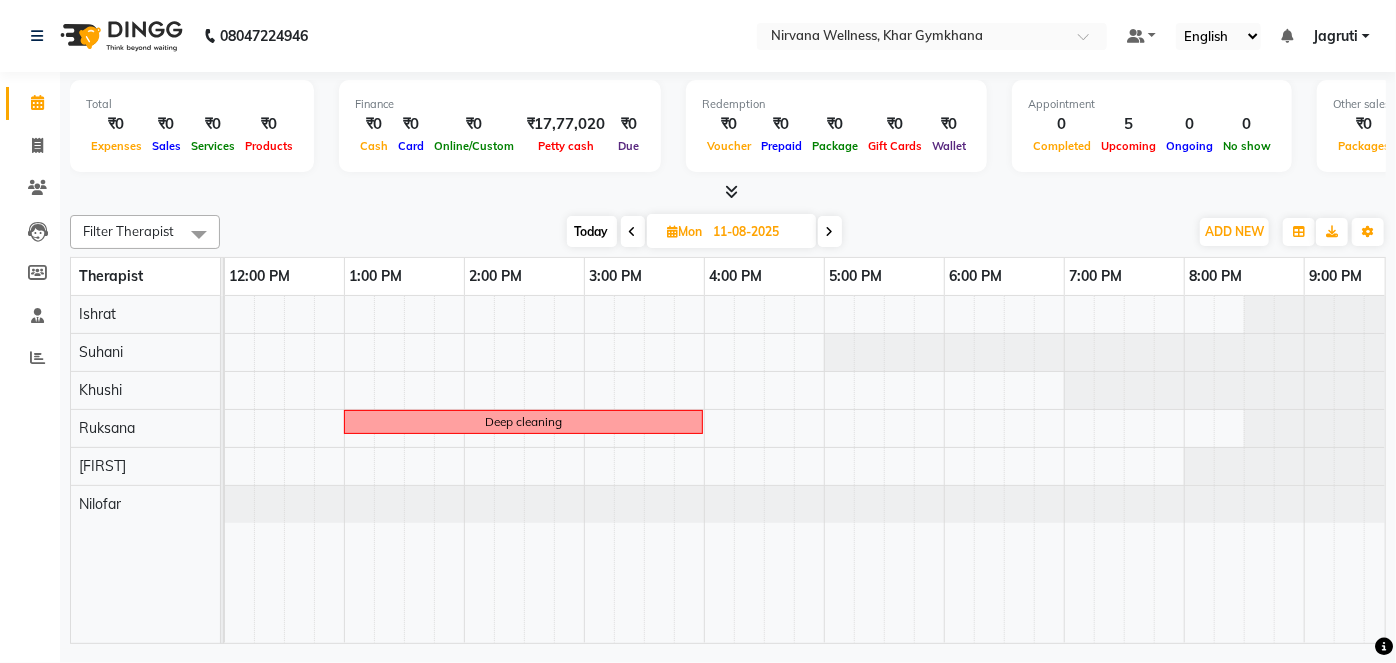 click on "11-08-2025" at bounding box center (758, 232) 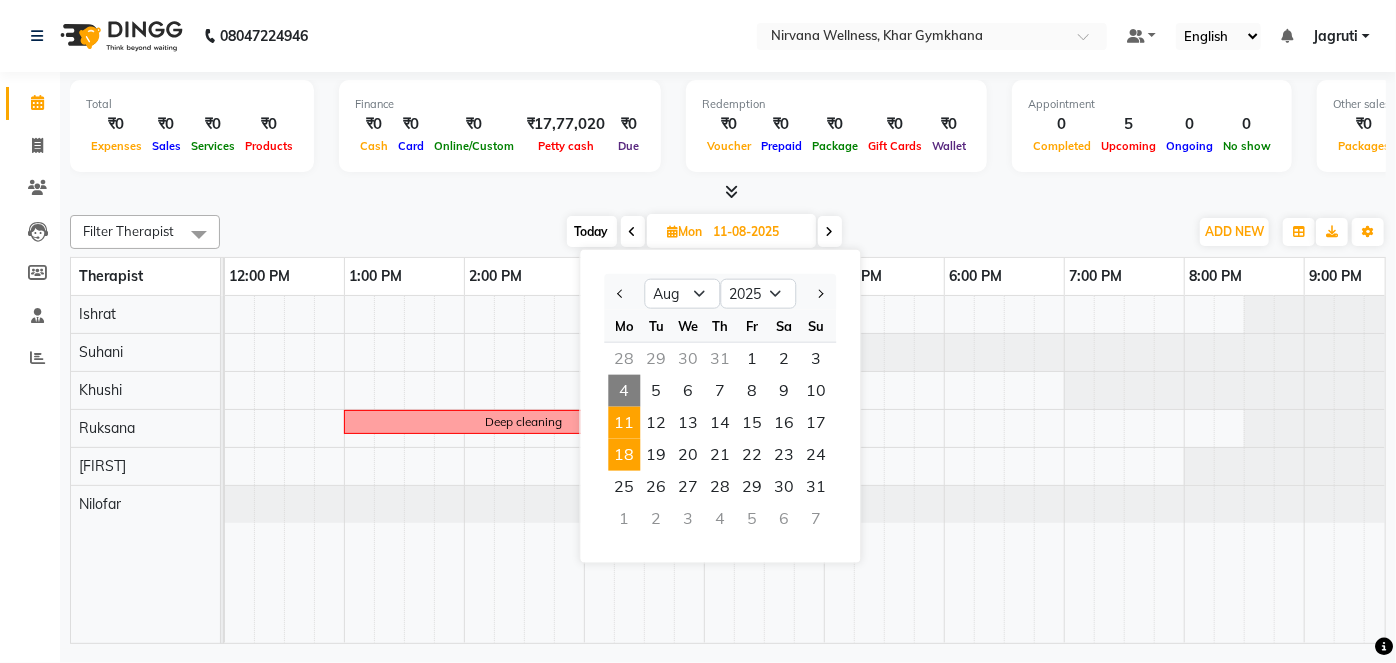 click on "18" at bounding box center [624, 455] 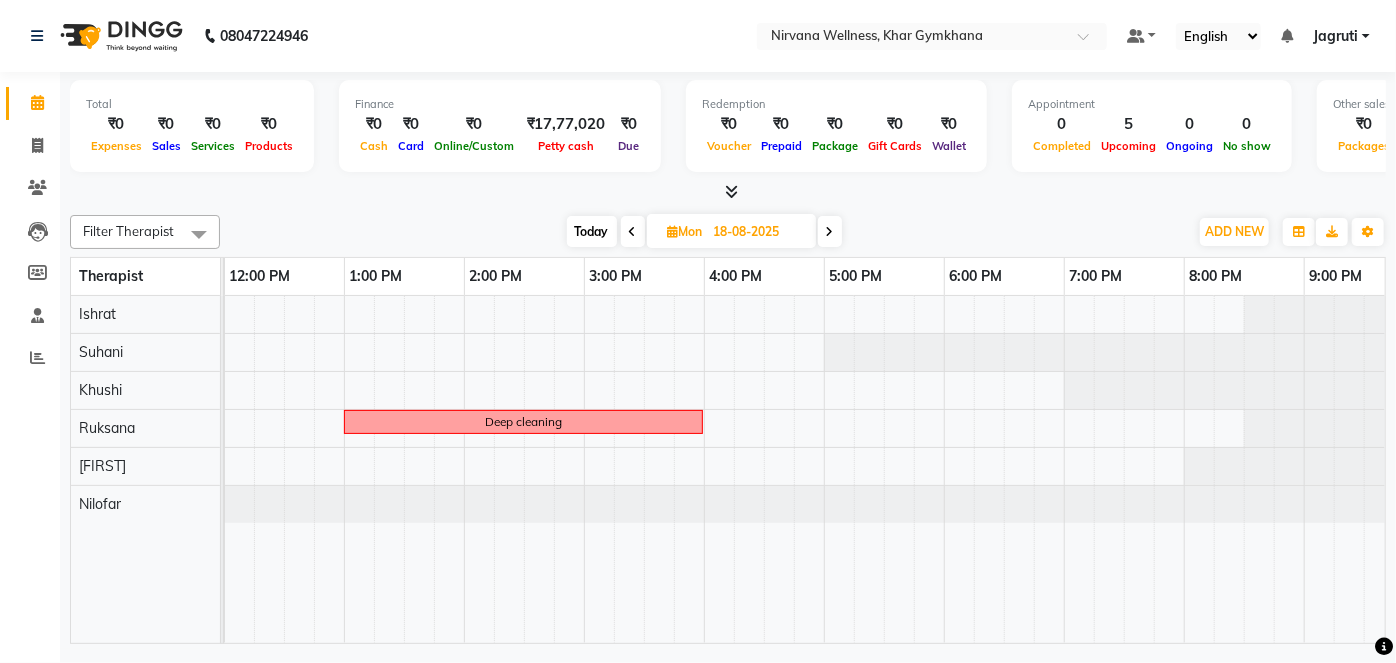 click on "Mon" at bounding box center (685, 231) 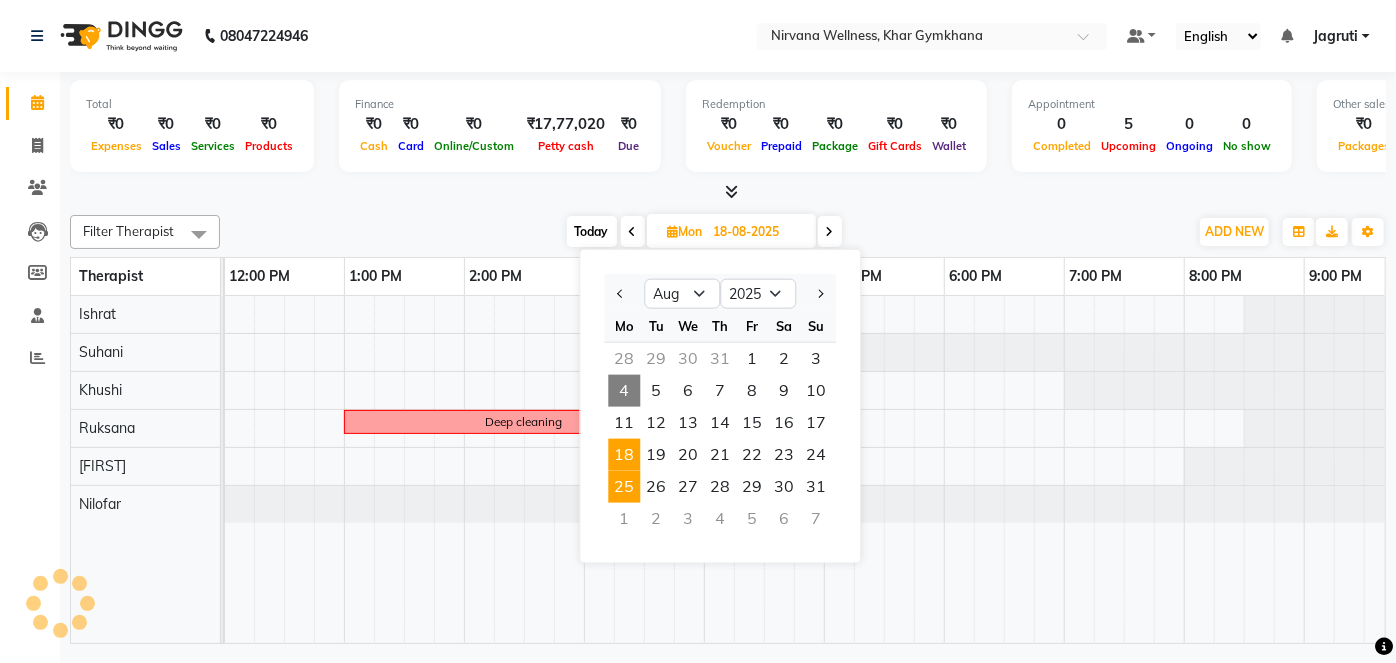 click on "25" at bounding box center [624, 487] 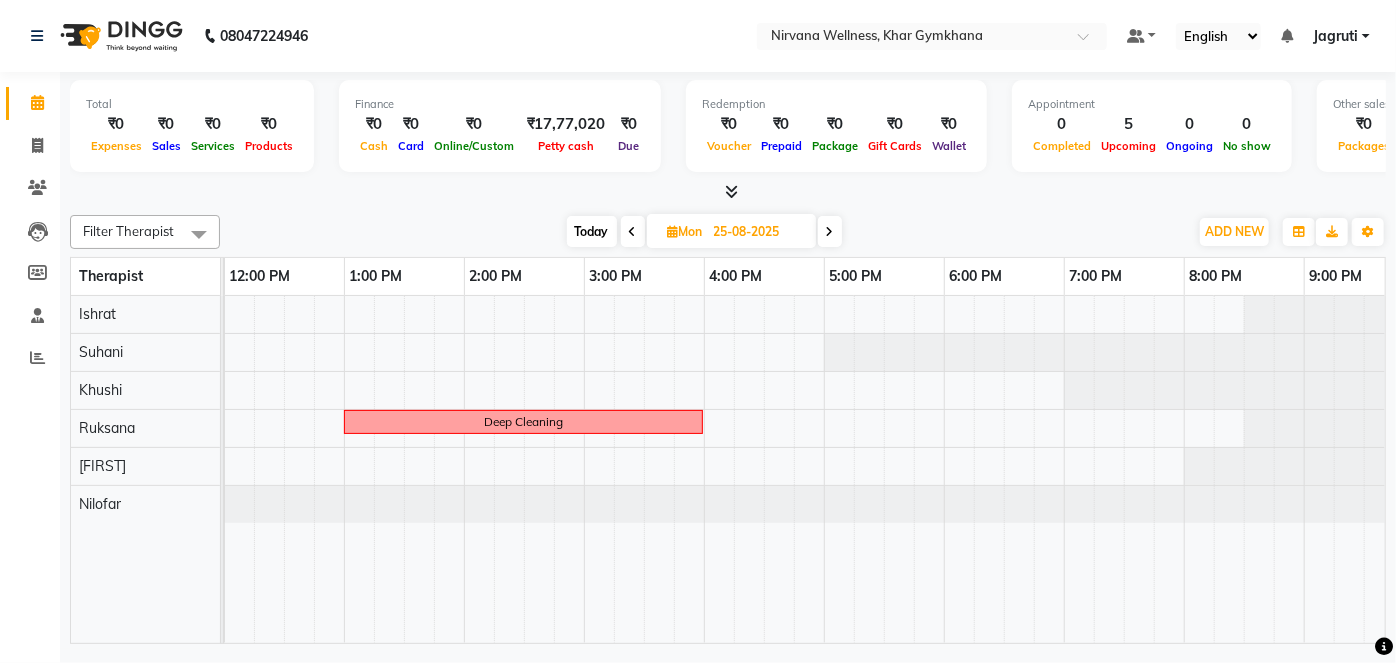 click on "Today" at bounding box center [592, 231] 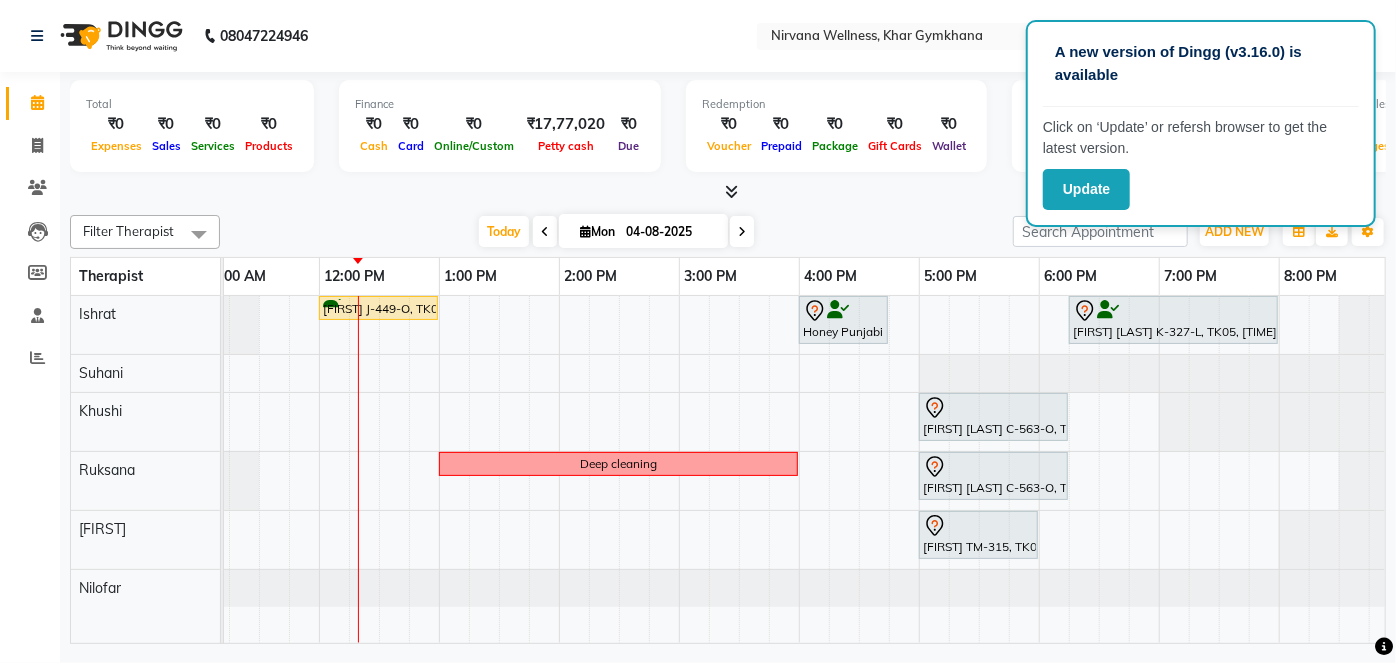 click on "Total  ₹0  Expenses ₹0  Sales ₹0  Services ₹0  Products Finance  ₹0  Cash ₹0  Card ₹0  Online/Custom ₹17,77,020 Petty cash ₹0 Due  Redemption  ₹0 Voucher ₹0 Prepaid ₹0 Package ₹0  Gift Cards ₹0  Wallet  Appointment  0 Completed 5 Upcoming 0 Ongoing 0 No show  Other sales  ₹0  Packages ₹0  Memberships ₹0  Vouchers ₹0  Prepaids ₹0  Gift Cards" at bounding box center [728, 129] 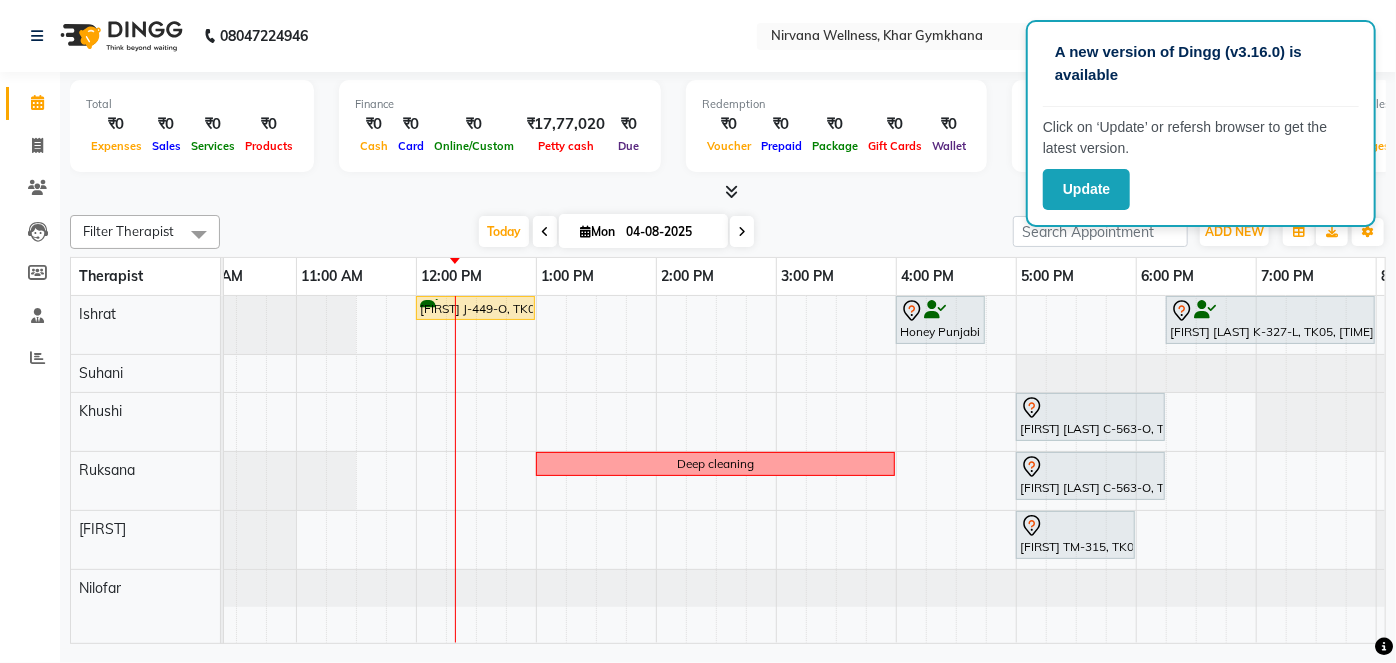 scroll, scrollTop: 0, scrollLeft: 387, axis: horizontal 